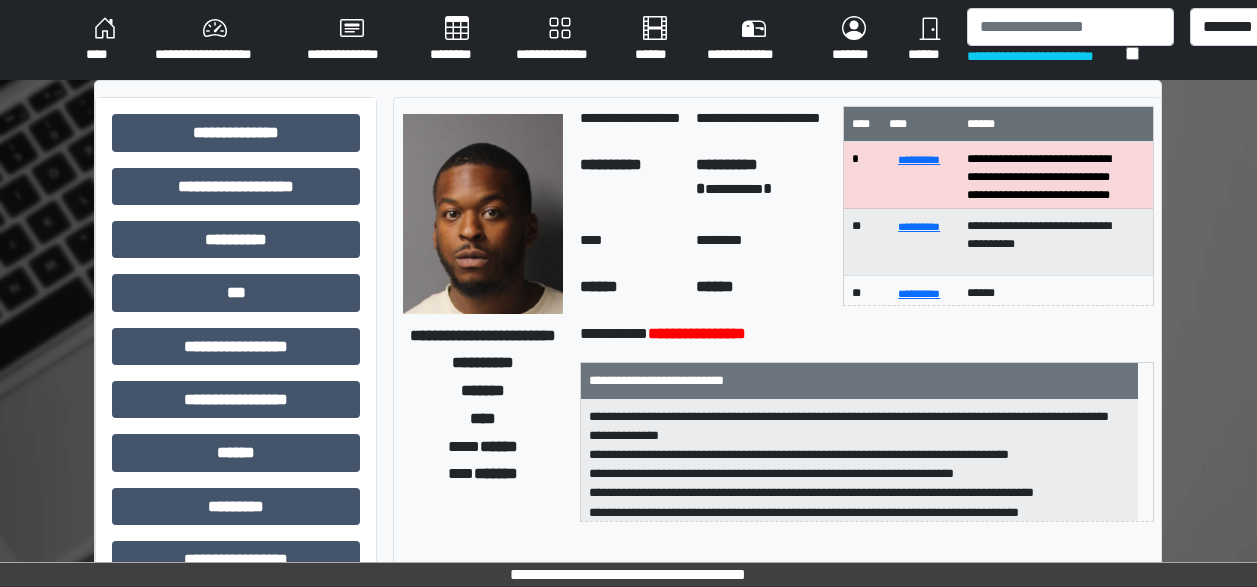 scroll, scrollTop: 0, scrollLeft: 0, axis: both 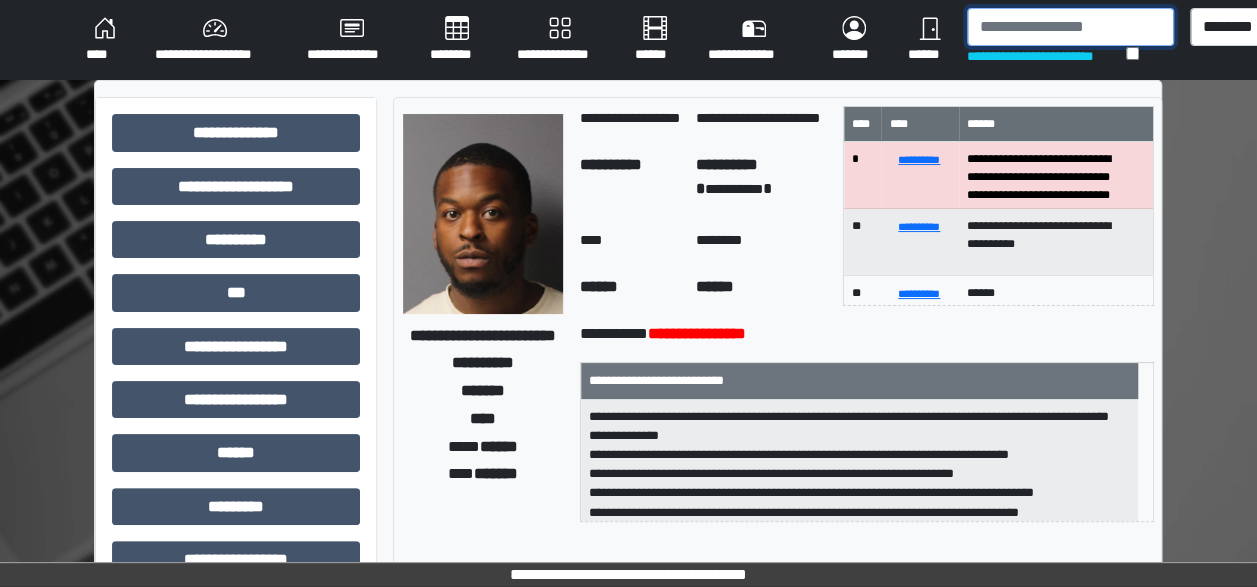 click at bounding box center (1070, 27) 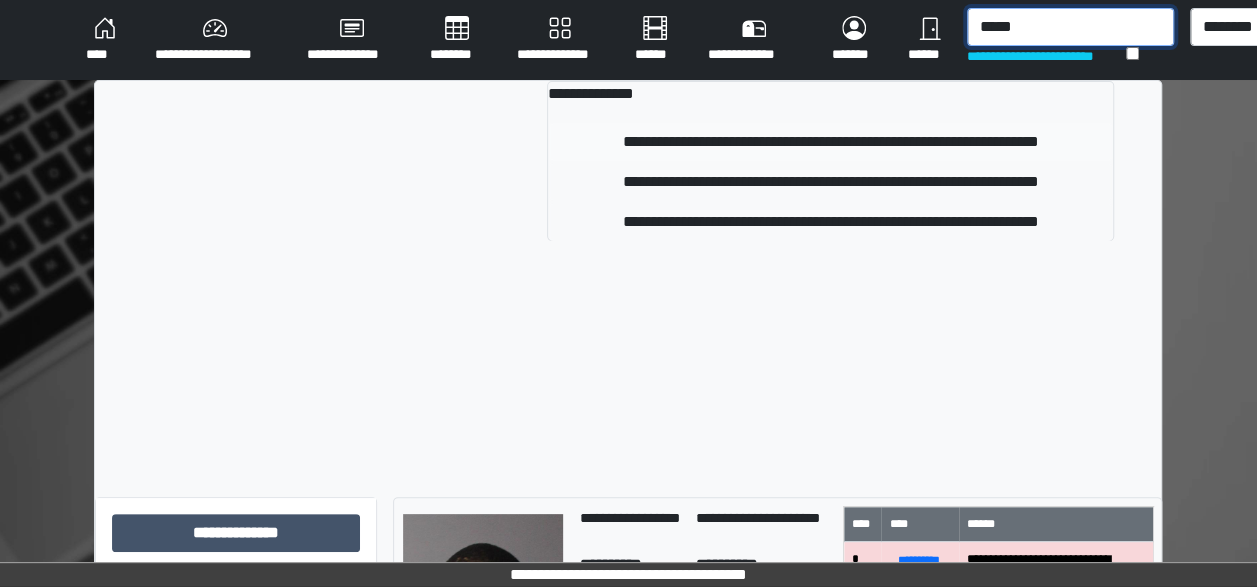 type on "*****" 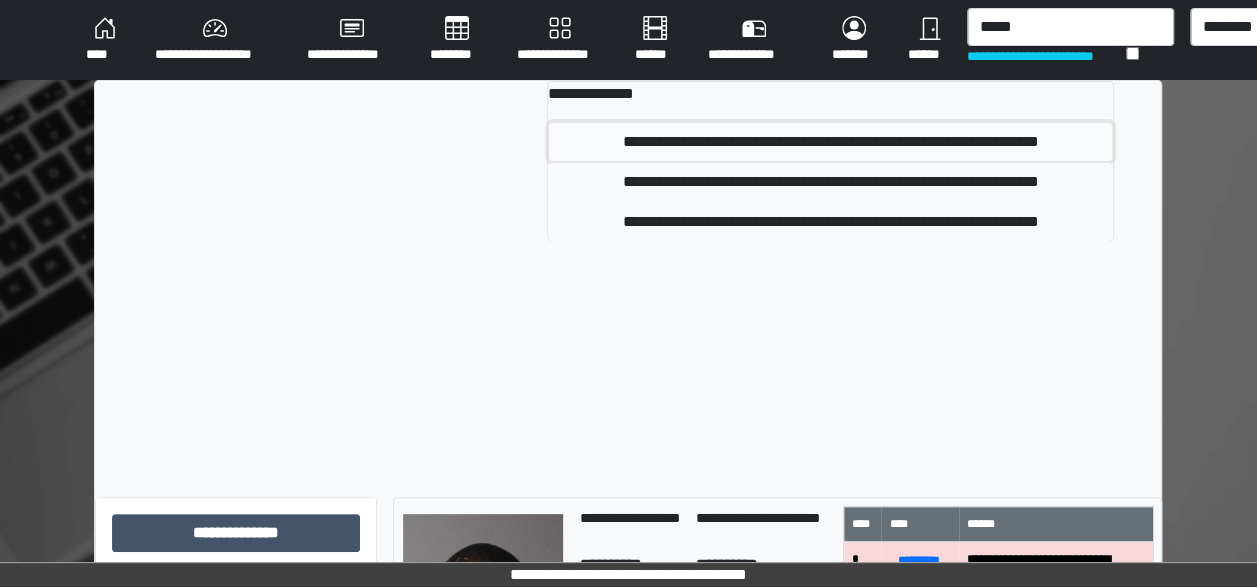 click on "**********" at bounding box center (830, 142) 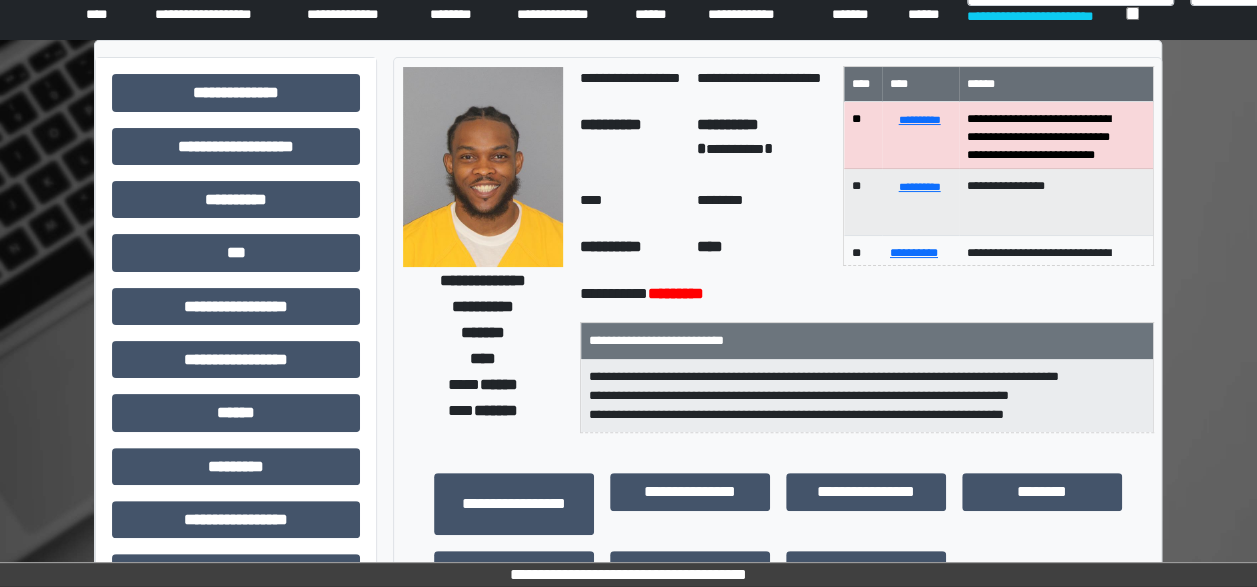scroll, scrollTop: 0, scrollLeft: 0, axis: both 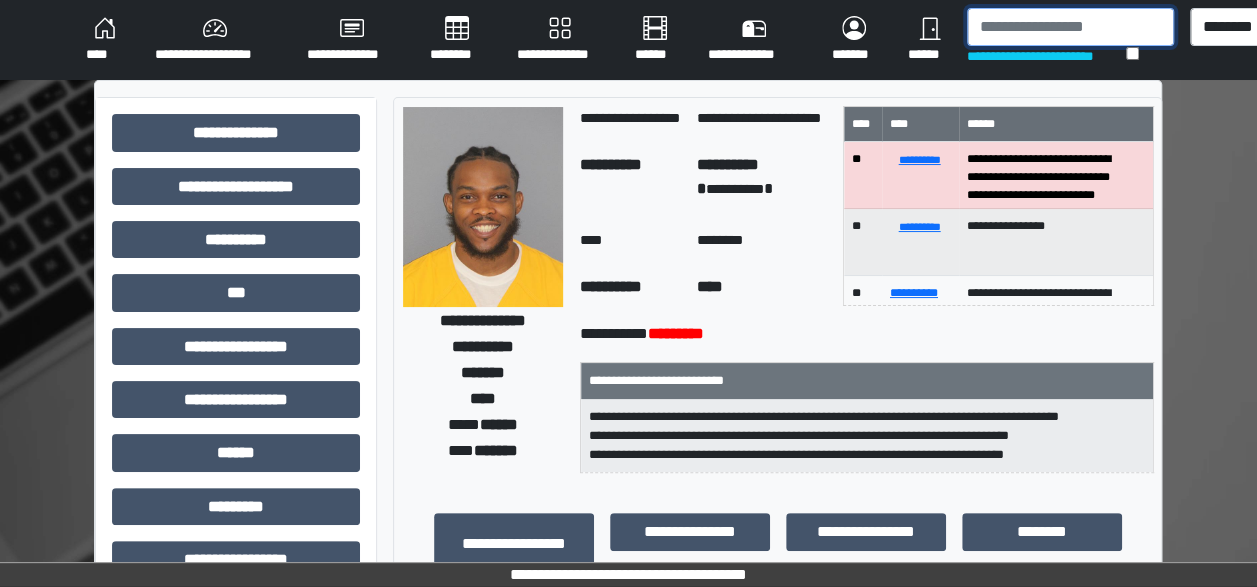click at bounding box center [1070, 27] 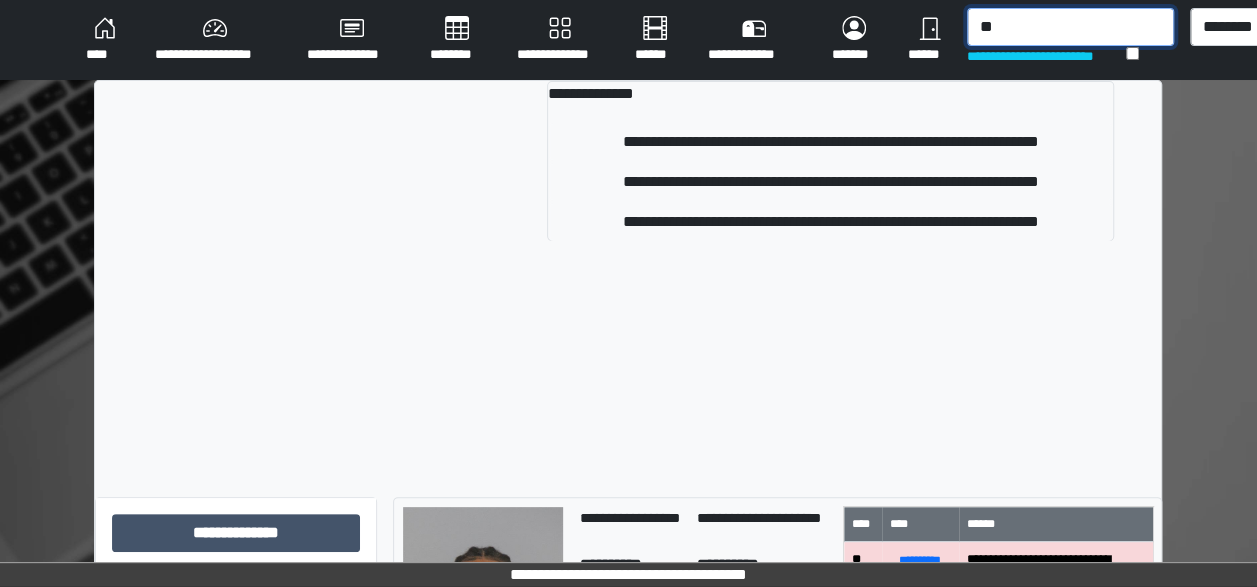 type on "*" 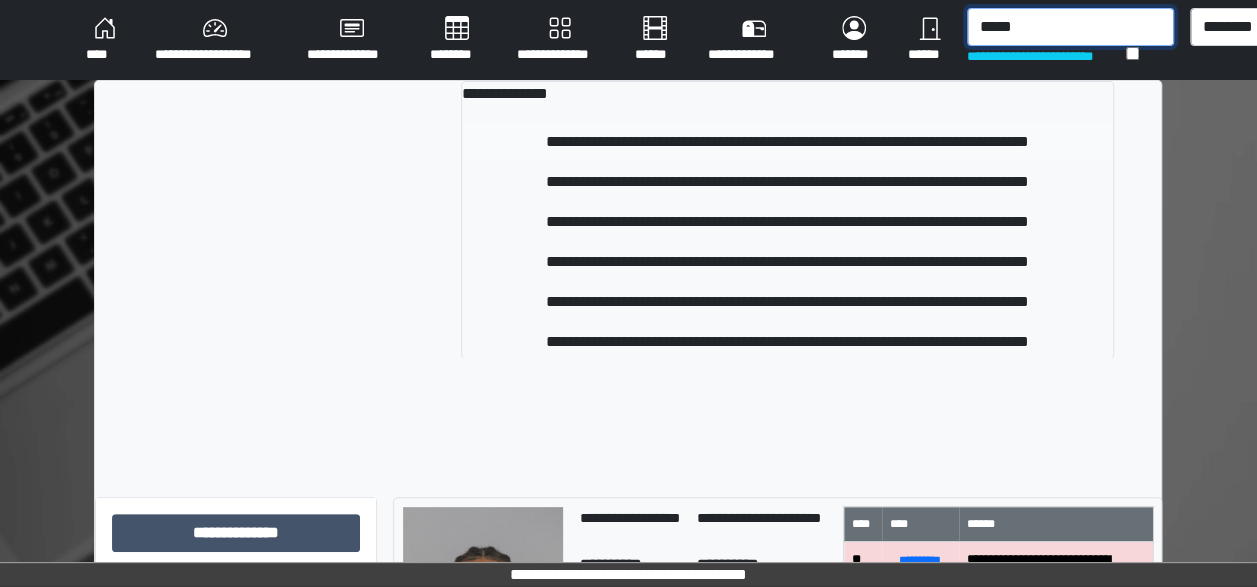 type on "*****" 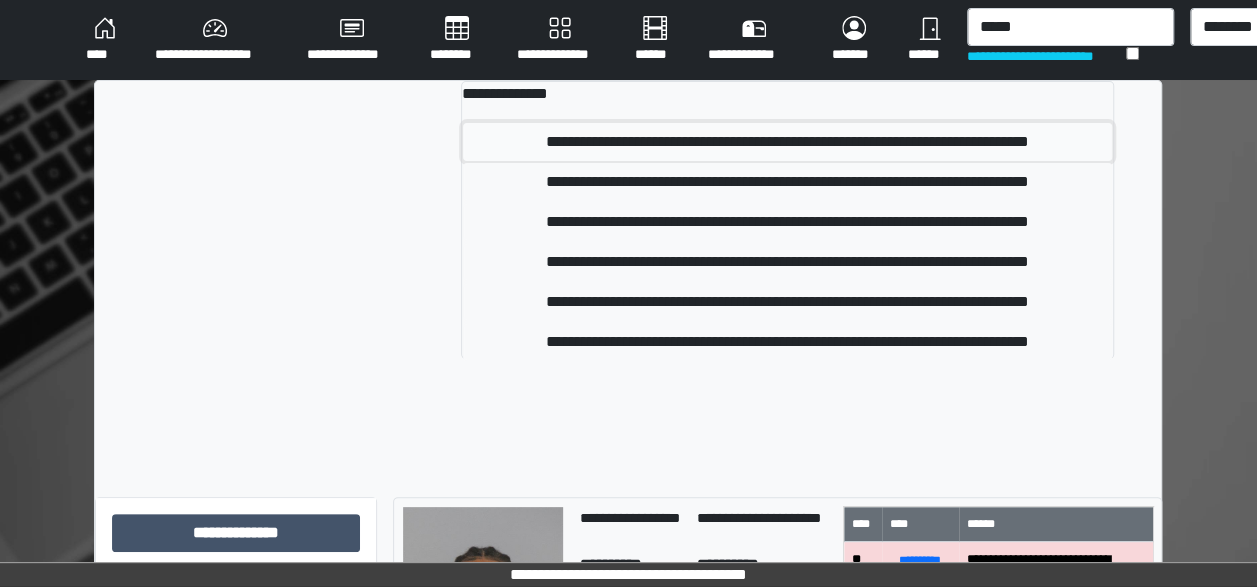 click on "**********" at bounding box center (787, 142) 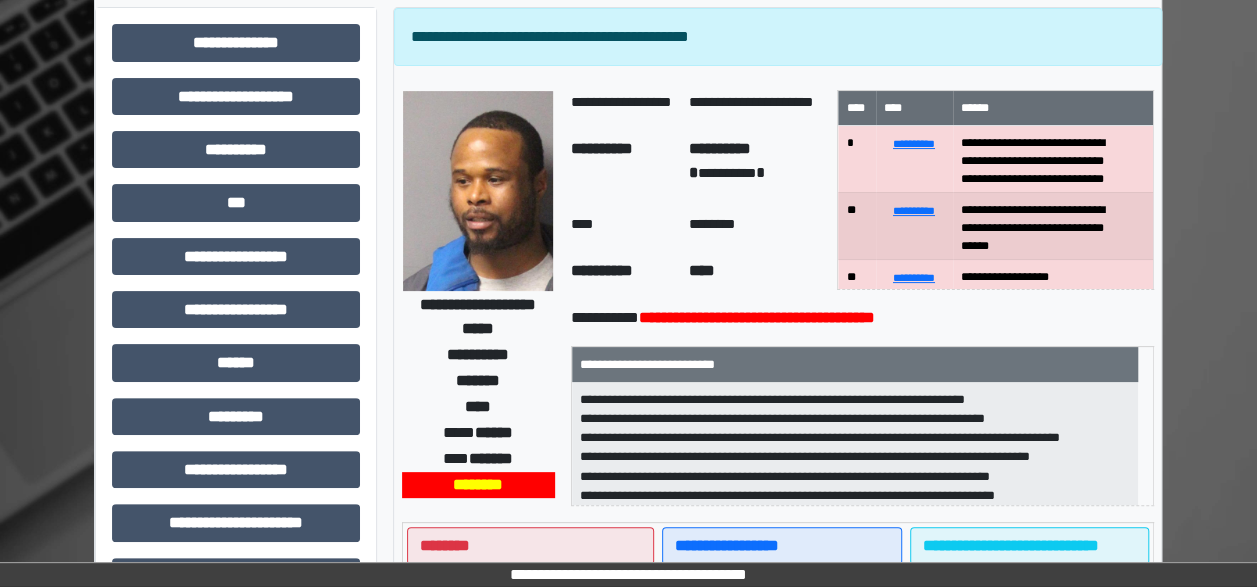 scroll, scrollTop: 0, scrollLeft: 40, axis: horizontal 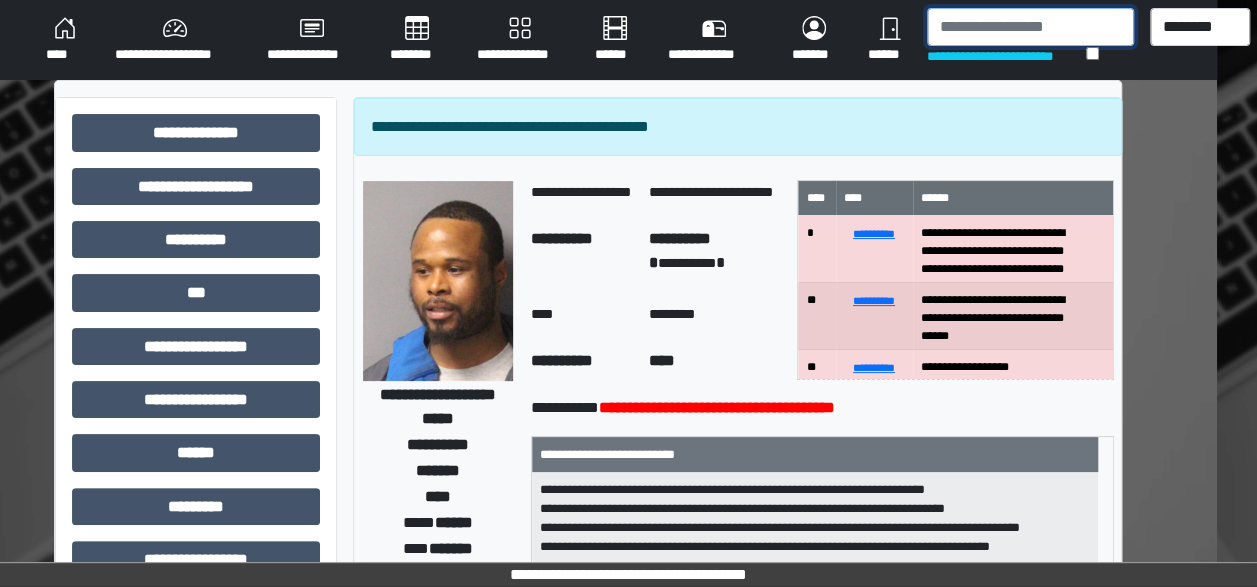 click at bounding box center (1030, 27) 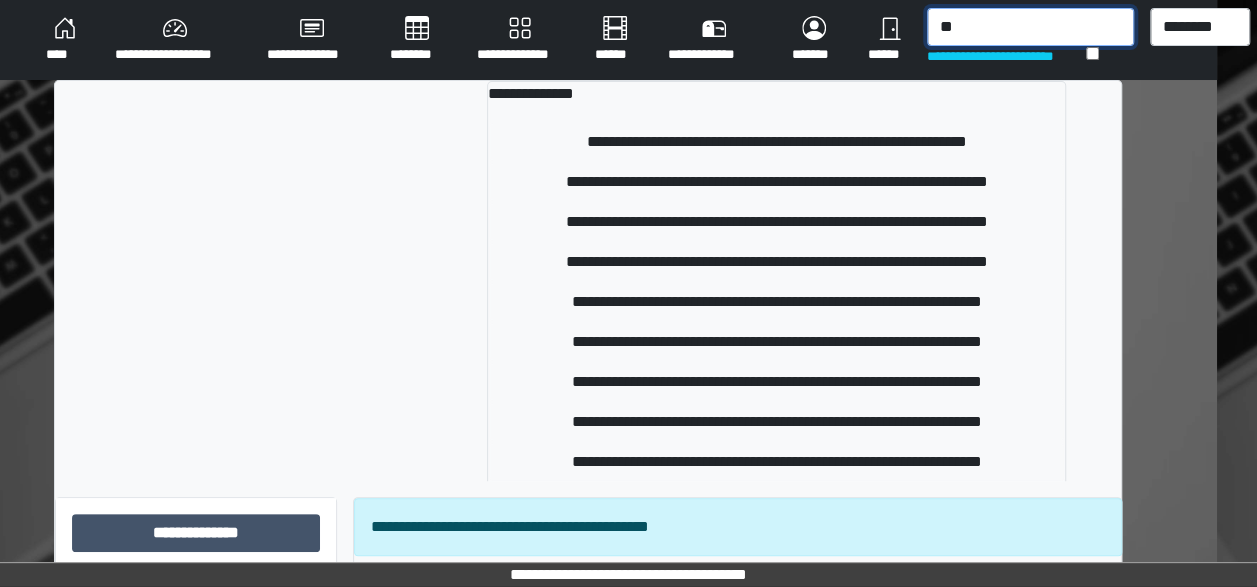 type on "*" 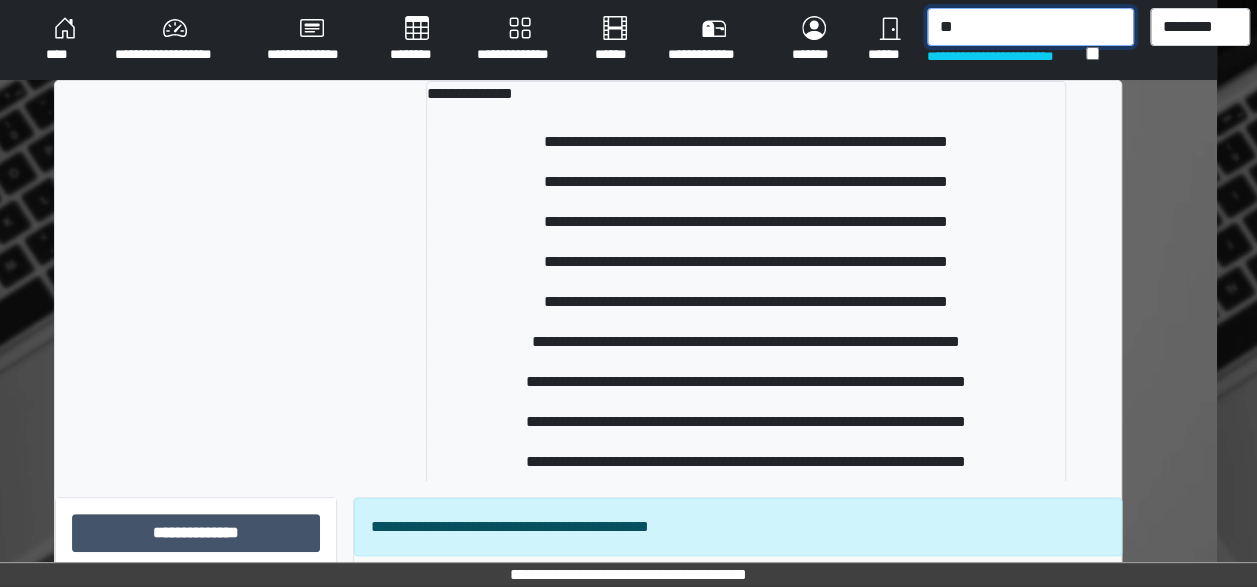 type on "*" 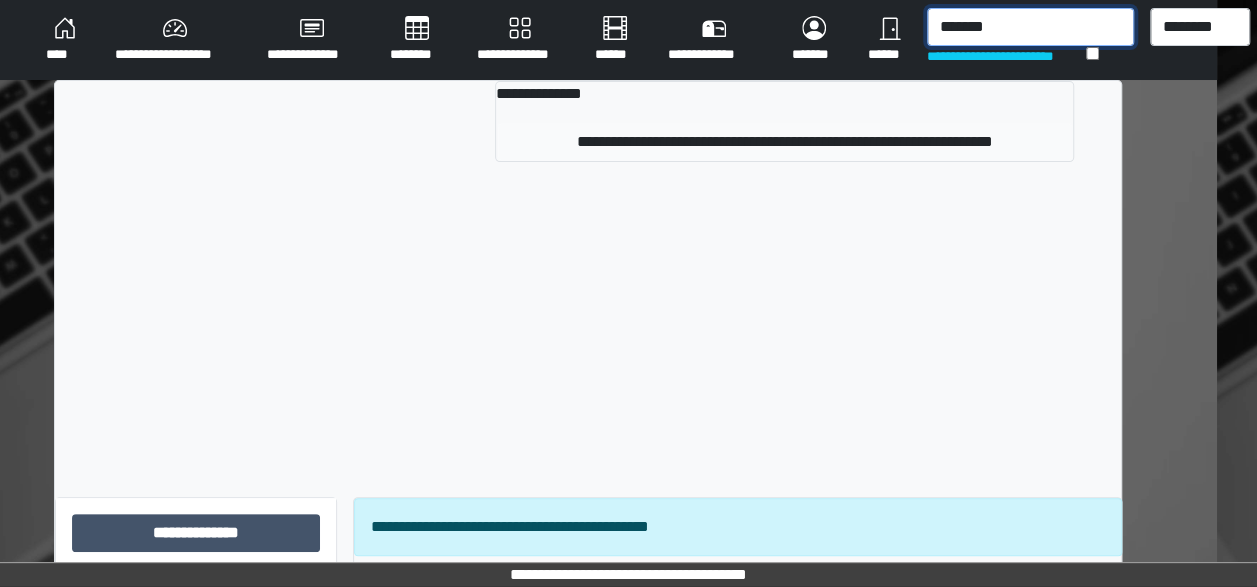type on "*******" 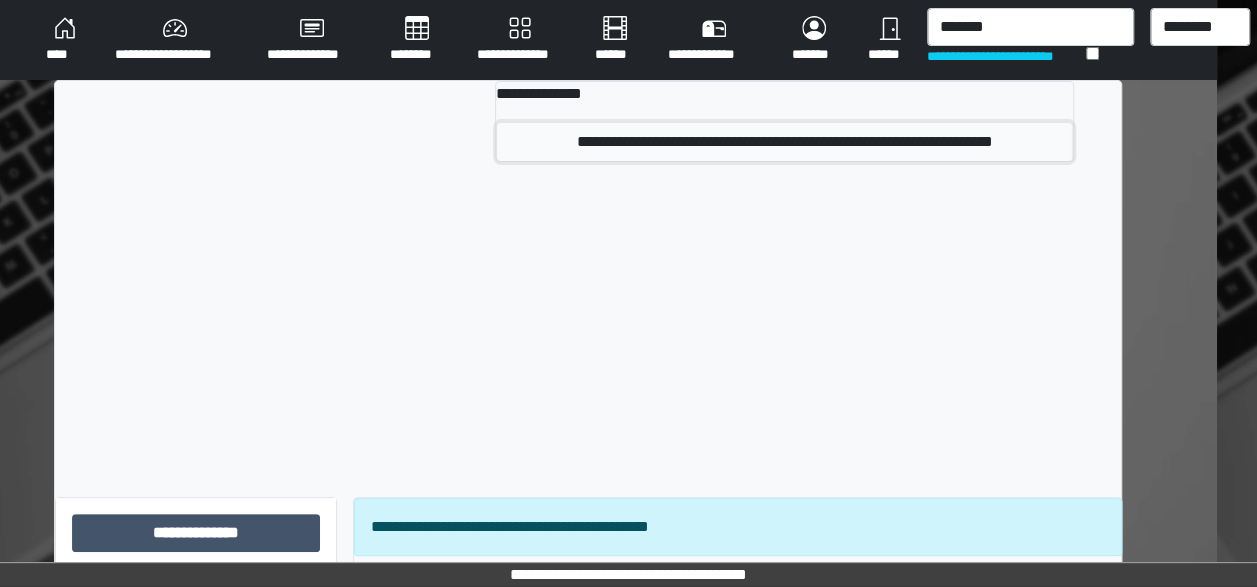click on "**********" at bounding box center [784, 142] 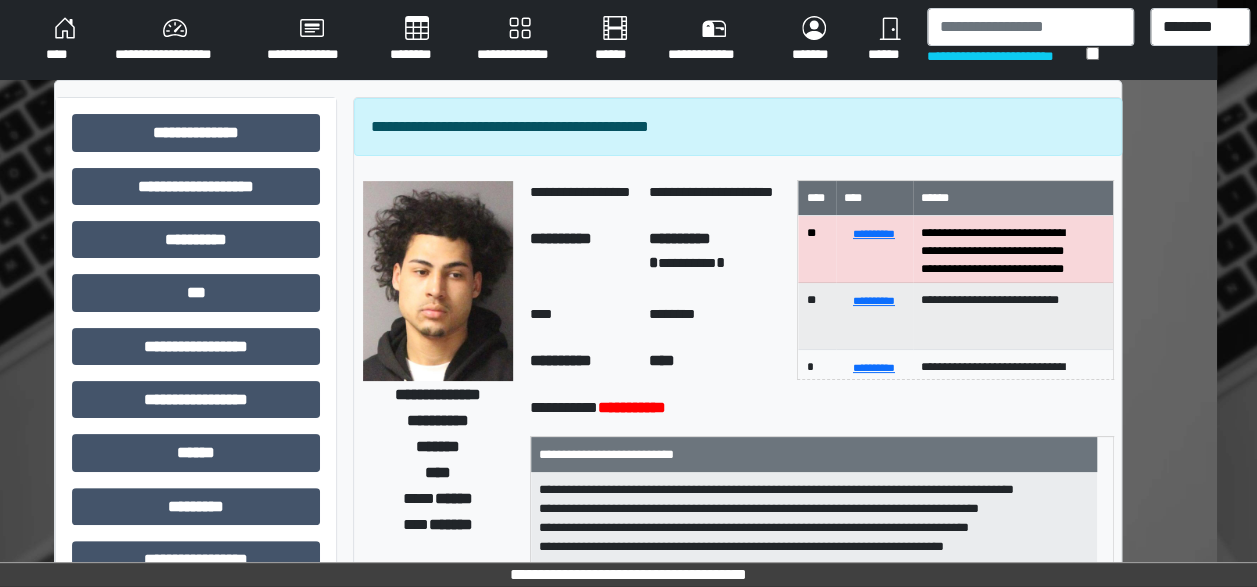 scroll, scrollTop: 1, scrollLeft: 0, axis: vertical 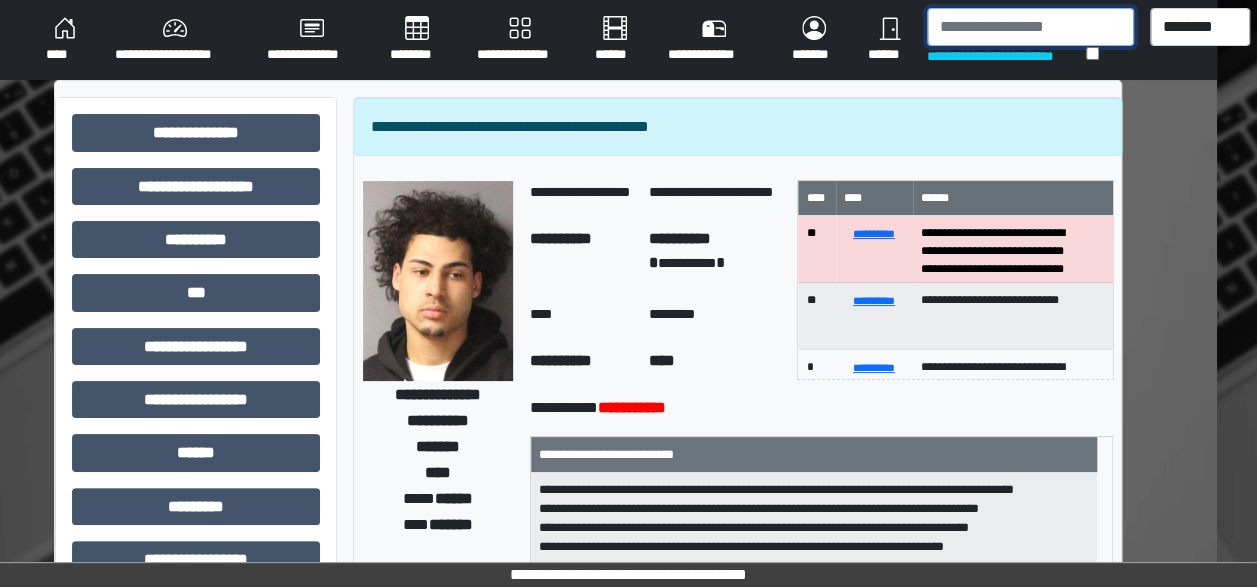 click at bounding box center [1030, 27] 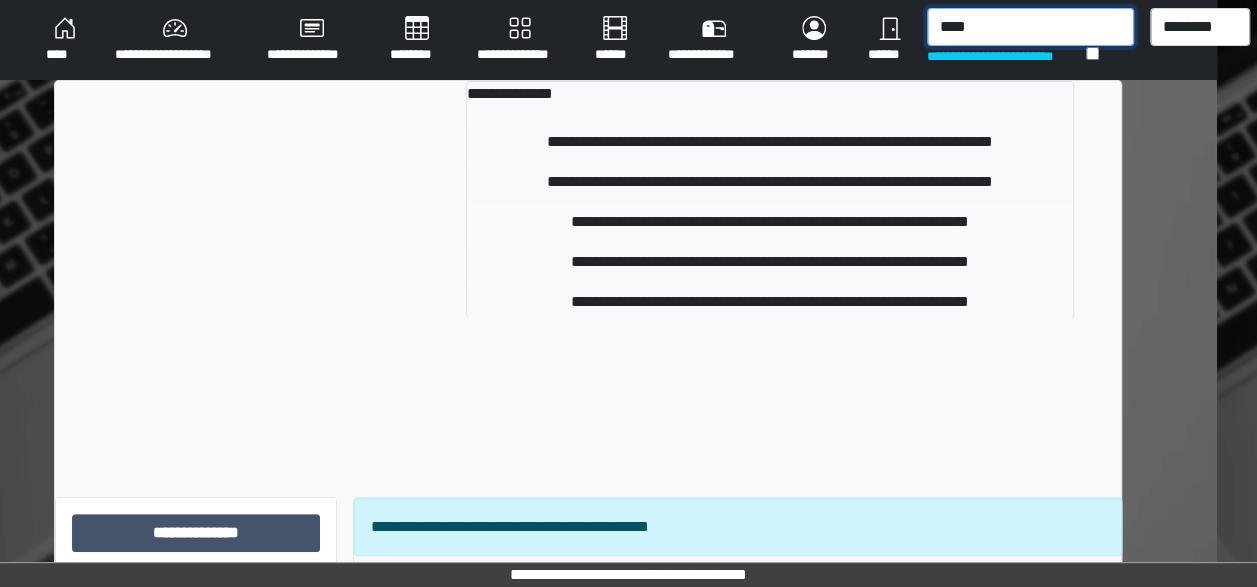 type on "****" 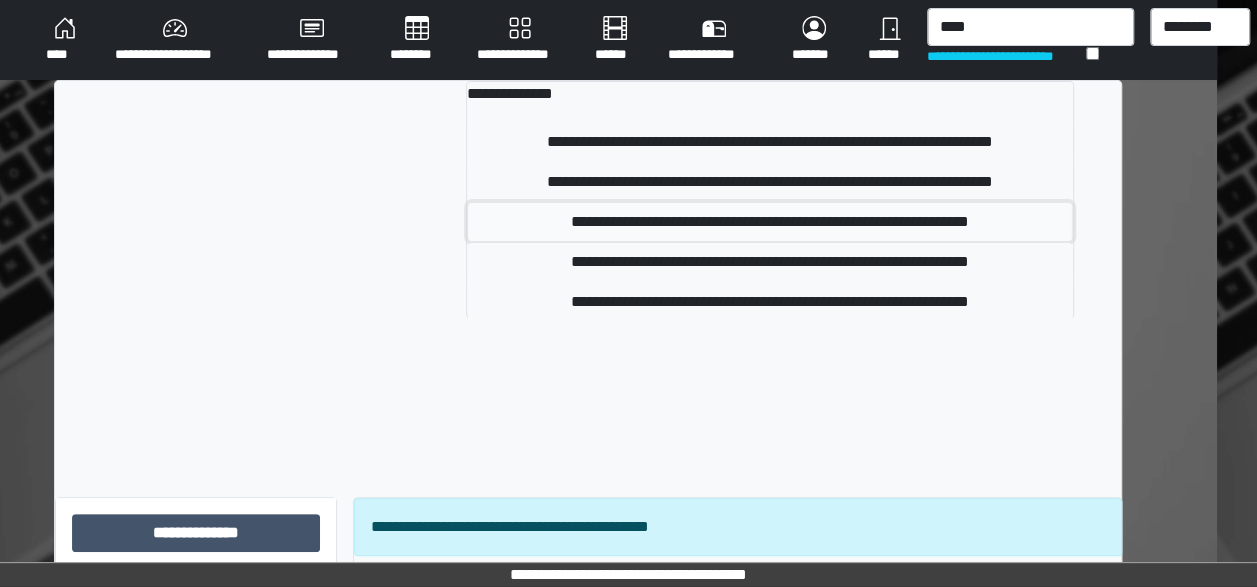 click on "**********" at bounding box center [770, 222] 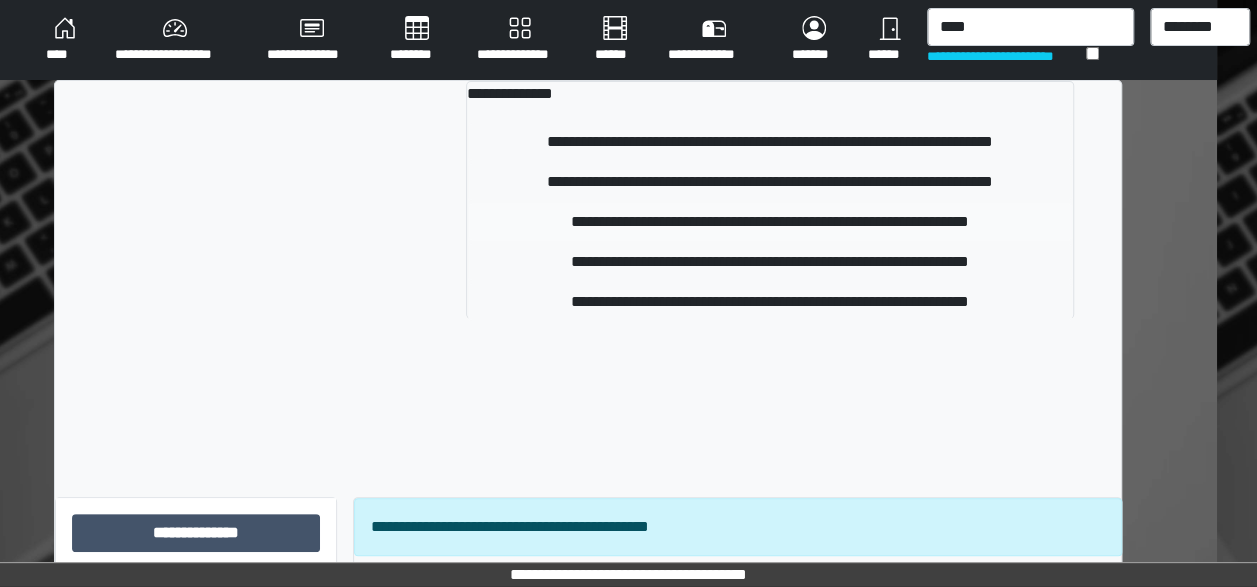 type 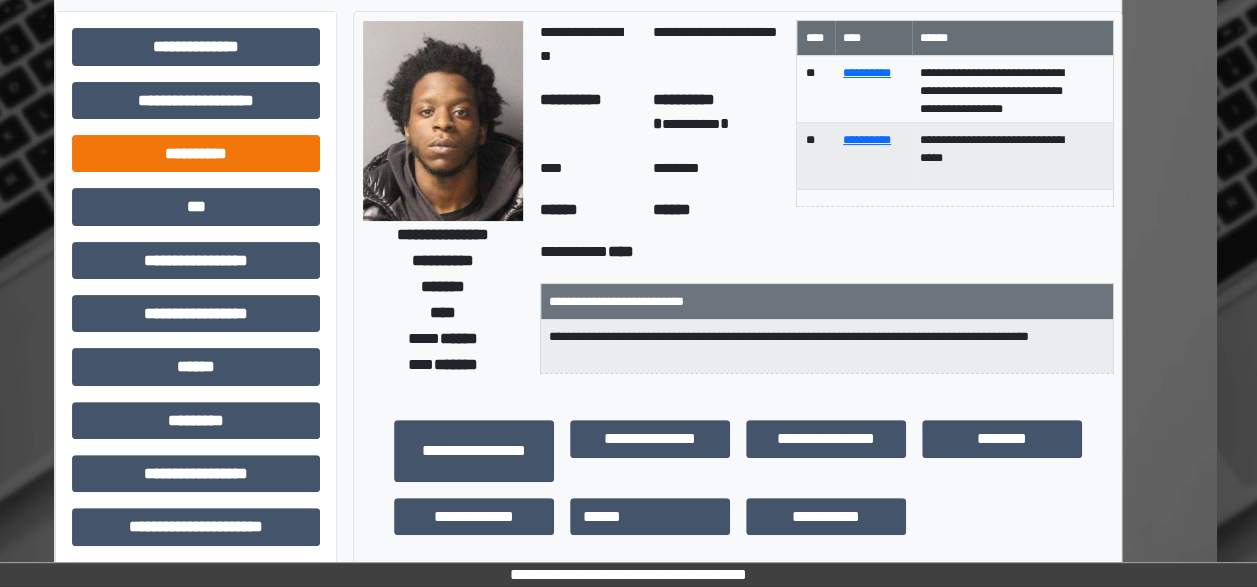 scroll, scrollTop: 81, scrollLeft: 40, axis: both 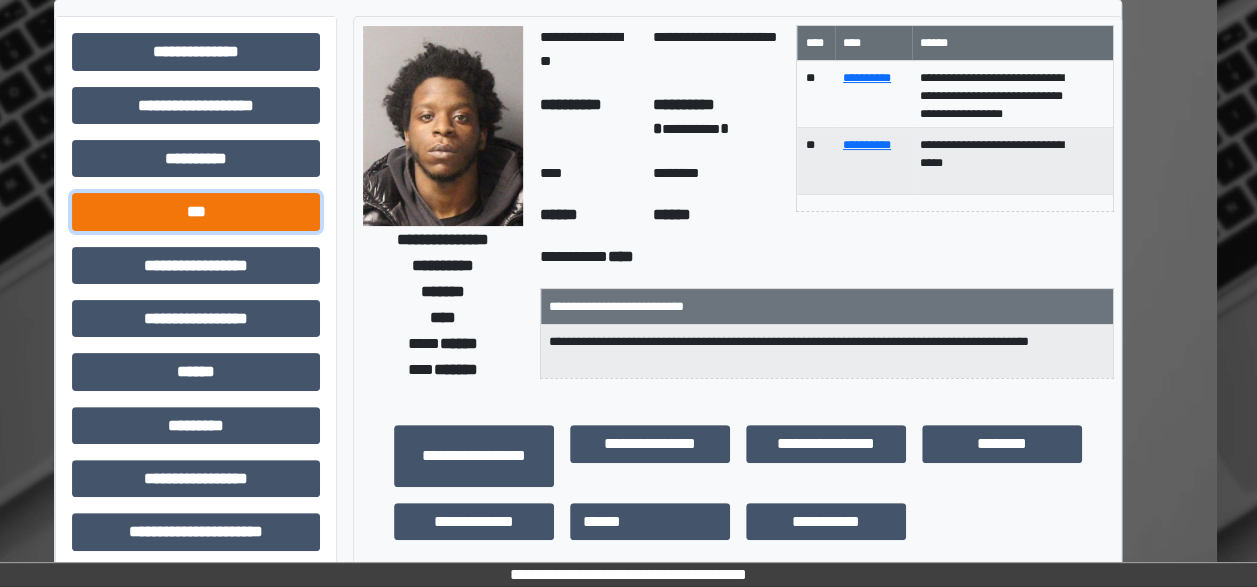 click on "***" at bounding box center (196, 211) 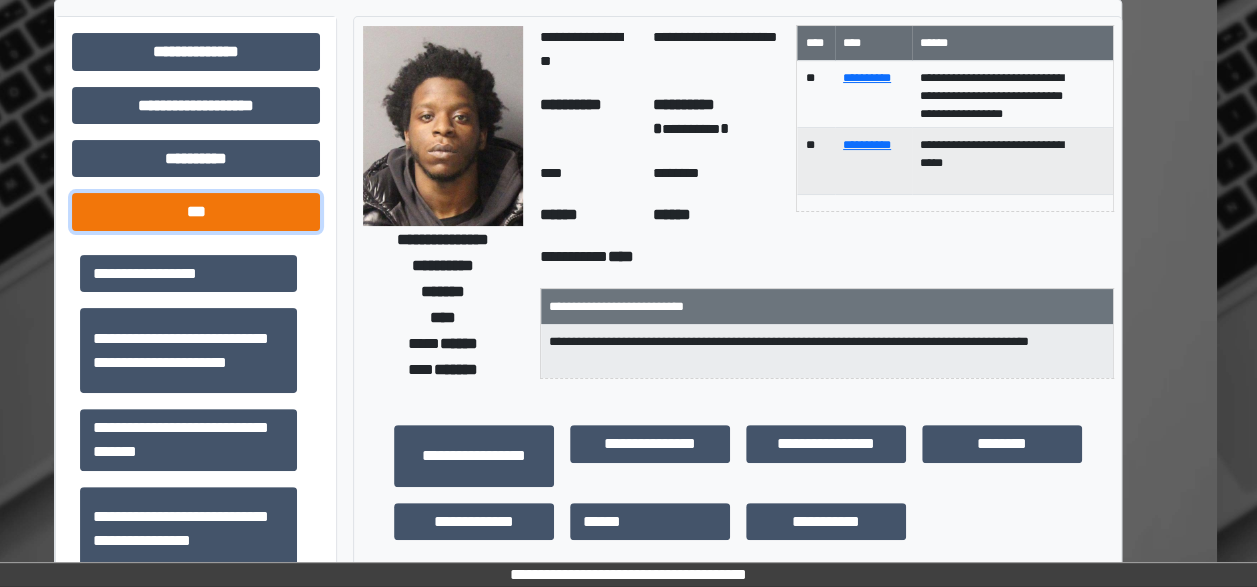 scroll, scrollTop: 0, scrollLeft: 40, axis: horizontal 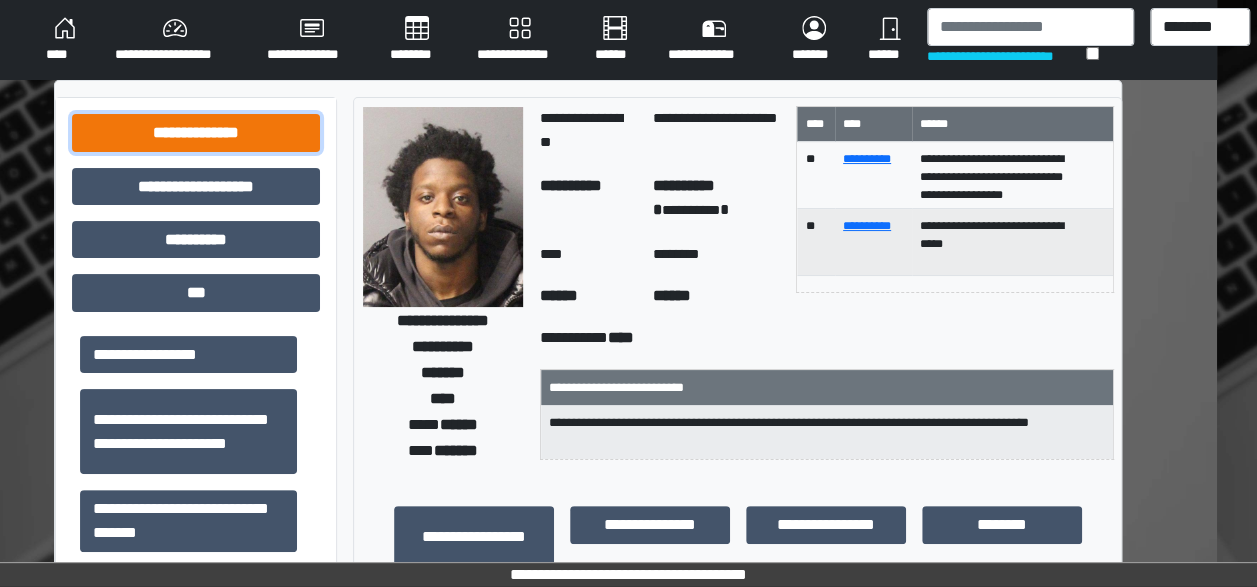 click on "**********" at bounding box center [196, 132] 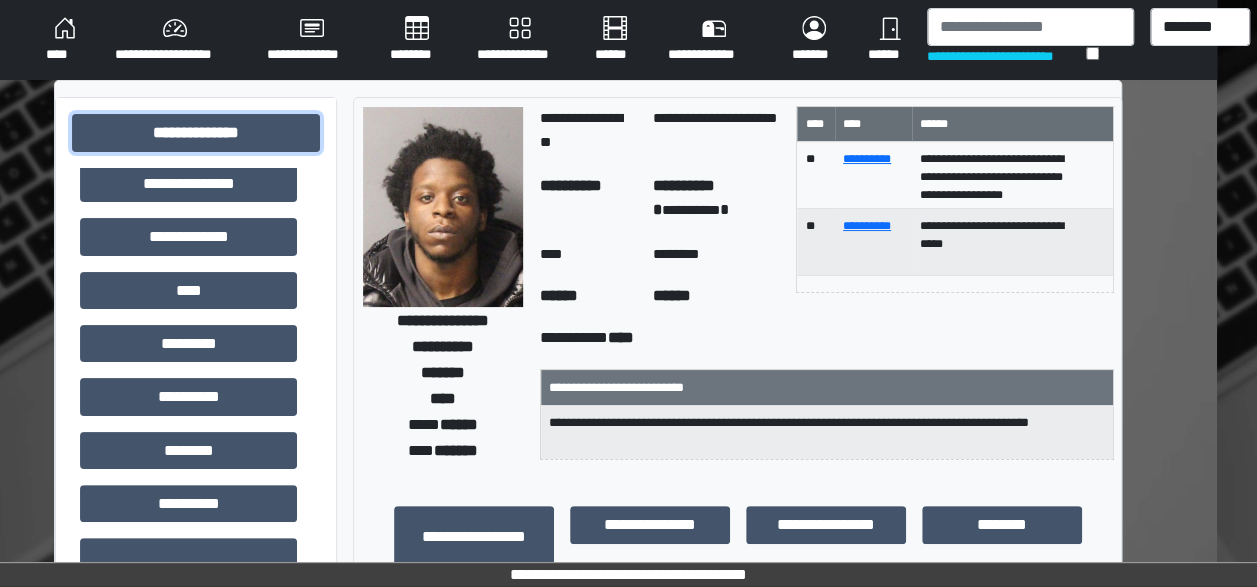 scroll, scrollTop: 568, scrollLeft: 0, axis: vertical 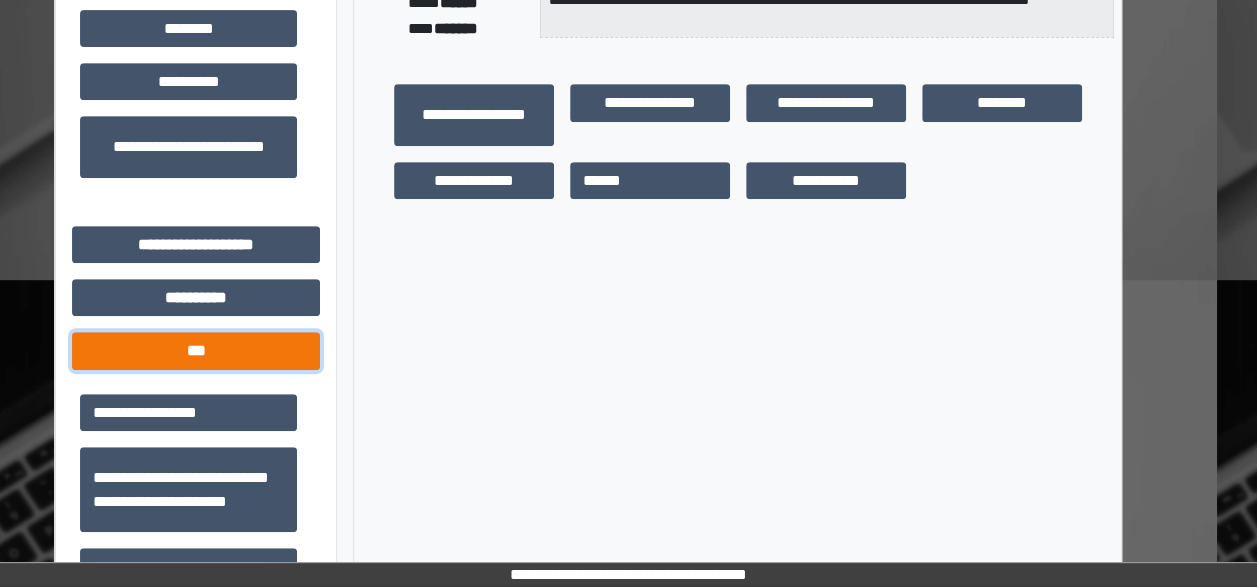 click on "***" at bounding box center (196, 350) 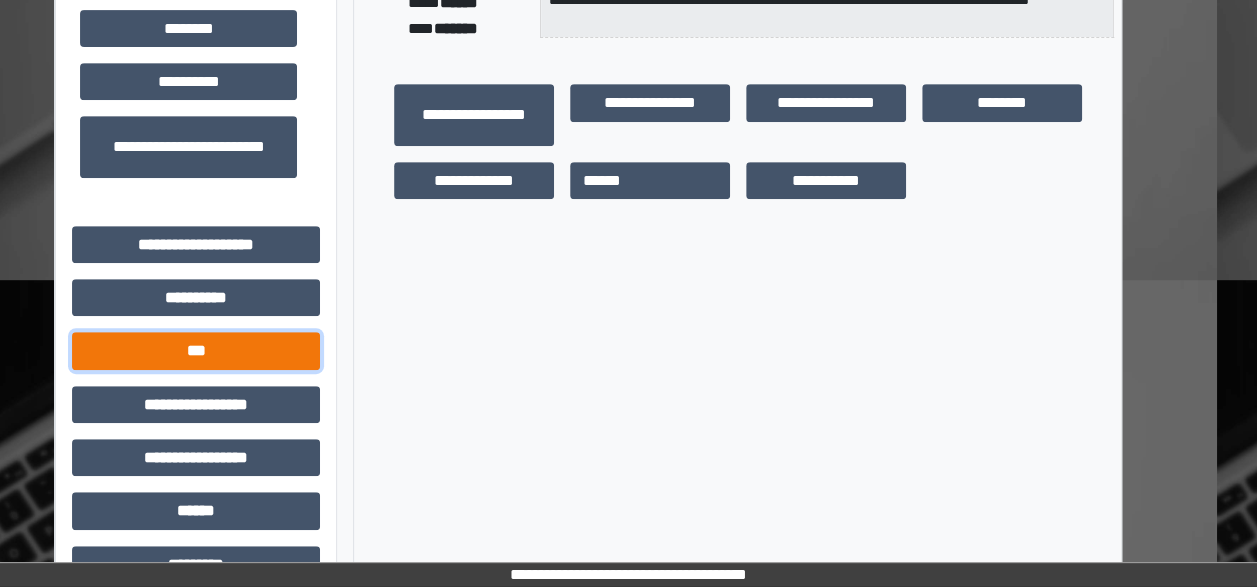 click on "***" at bounding box center [196, 350] 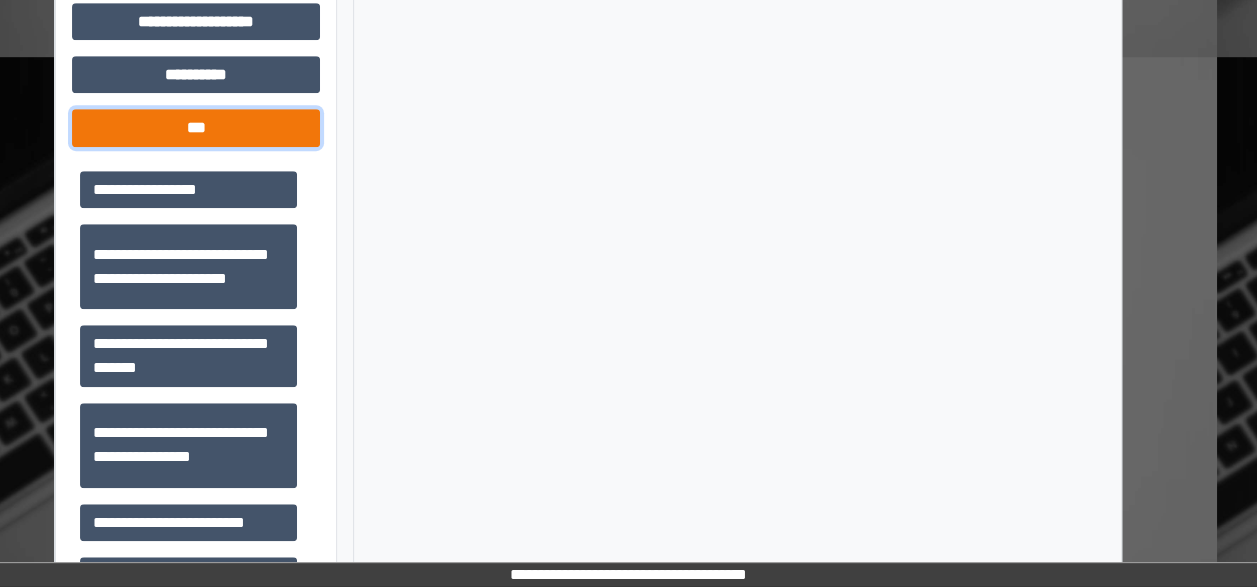 scroll, scrollTop: 644, scrollLeft: 40, axis: both 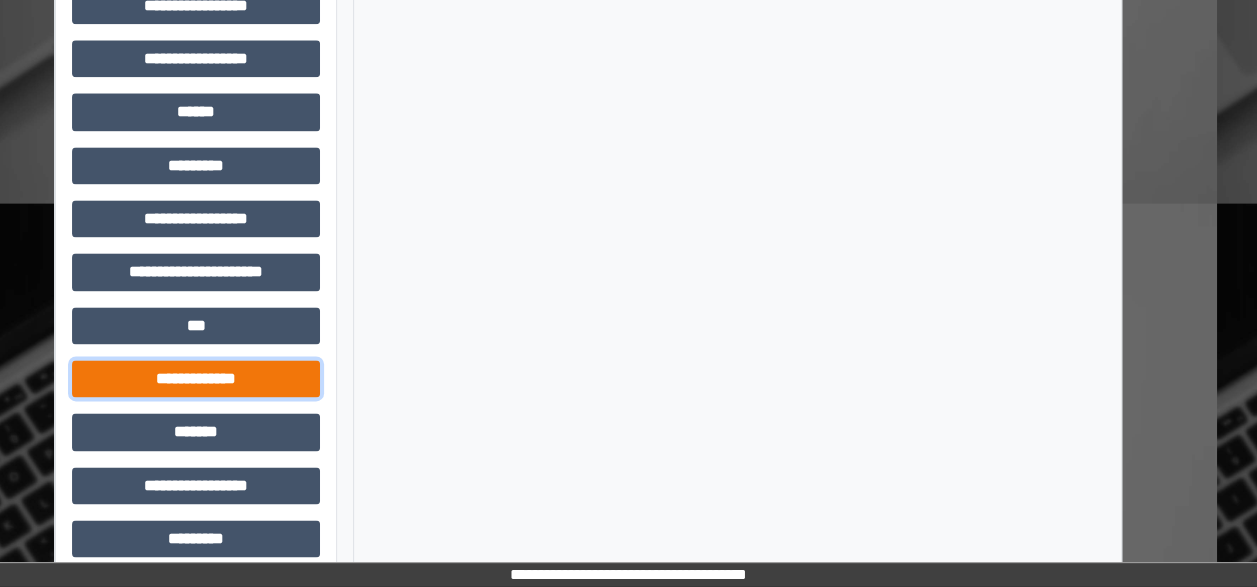 click on "**********" at bounding box center [196, 378] 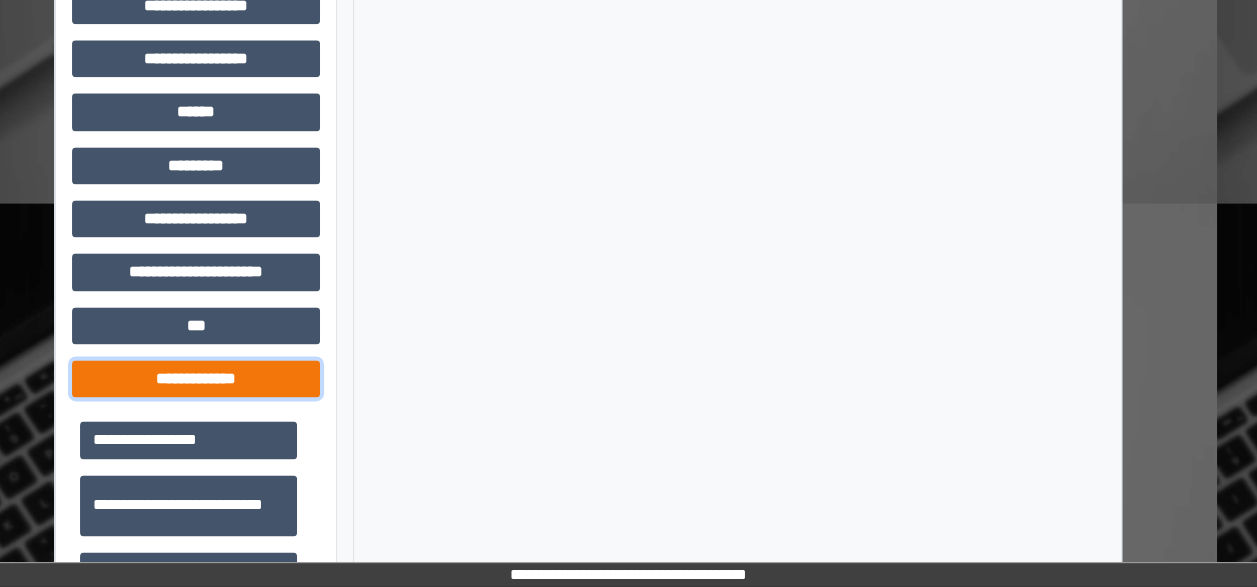 click on "**********" at bounding box center (196, 378) 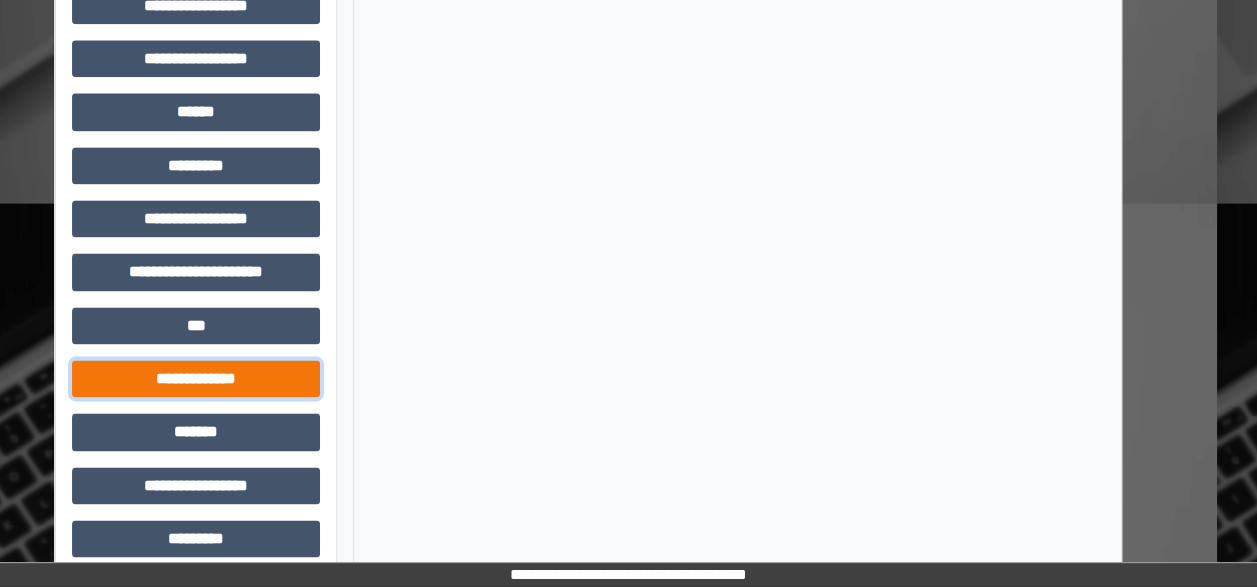 click on "**********" at bounding box center (196, 378) 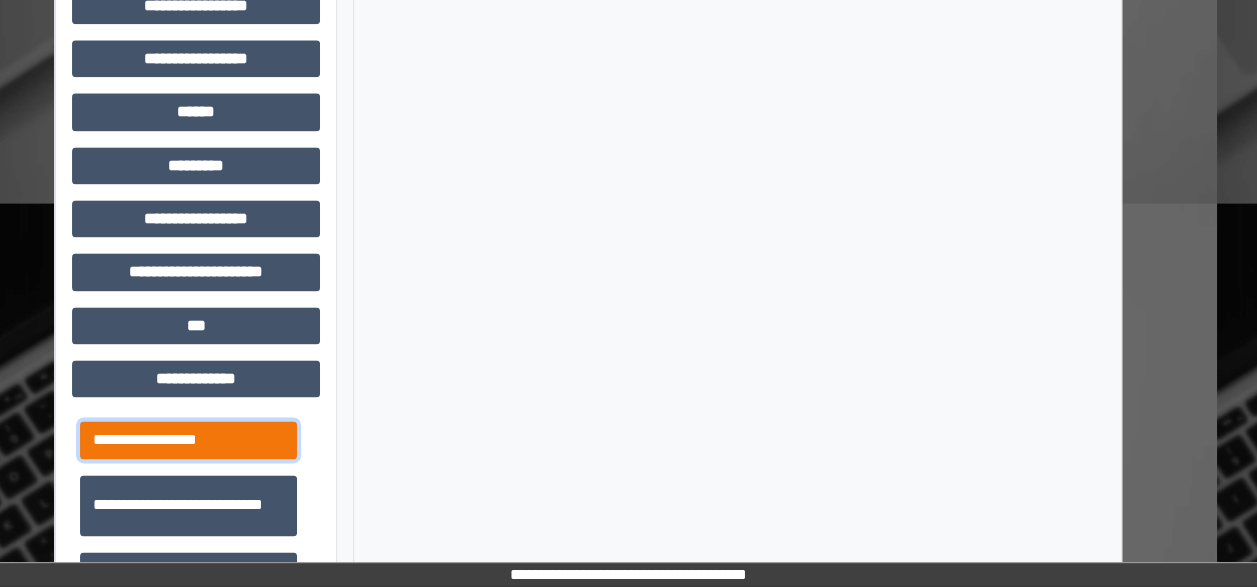 click on "**********" at bounding box center [188, 439] 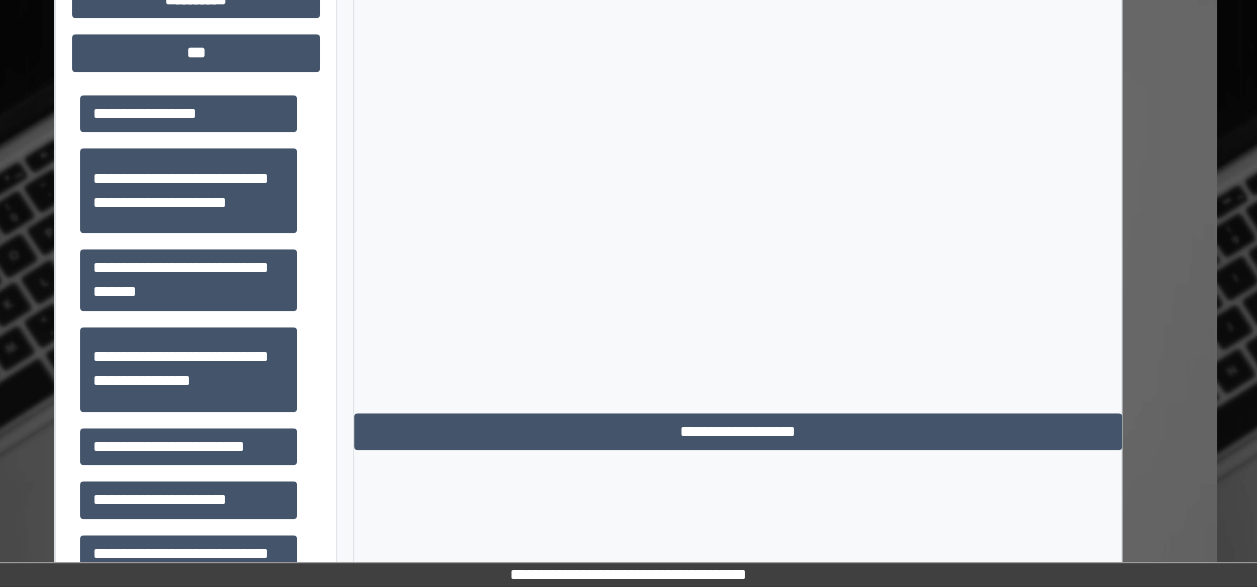 scroll, scrollTop: 719, scrollLeft: 40, axis: both 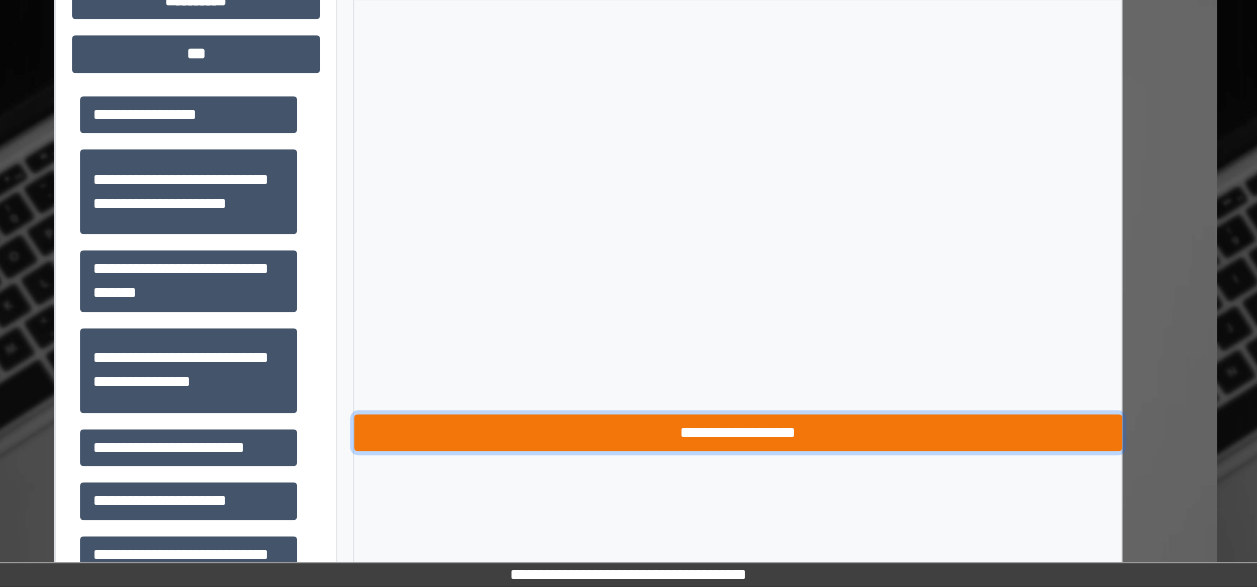click on "**********" at bounding box center (738, 432) 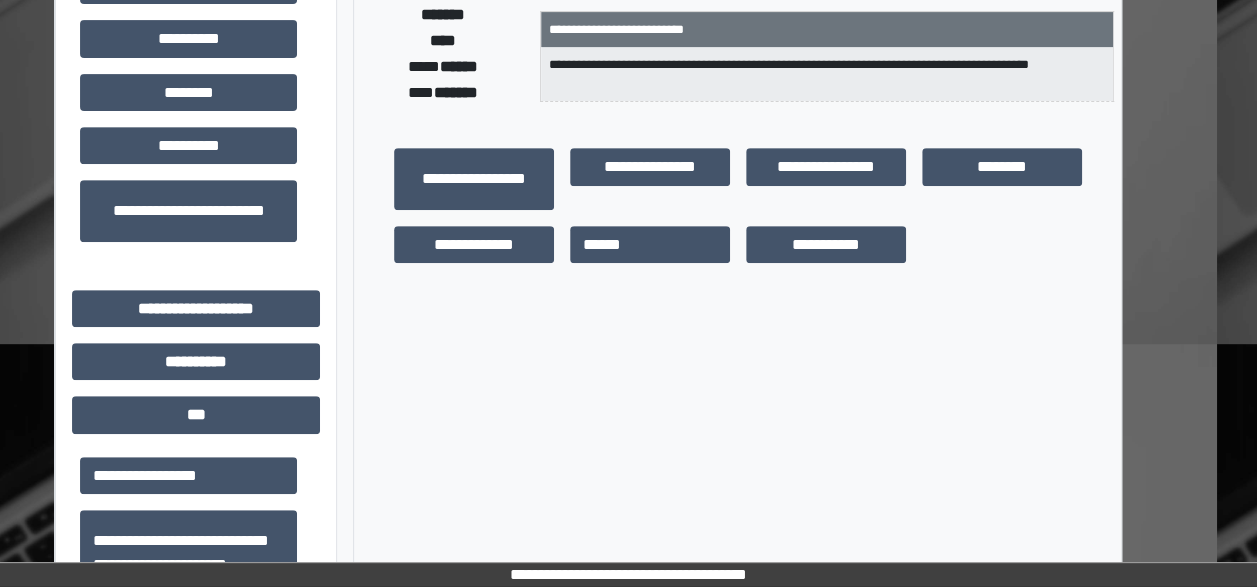 scroll, scrollTop: 0, scrollLeft: 40, axis: horizontal 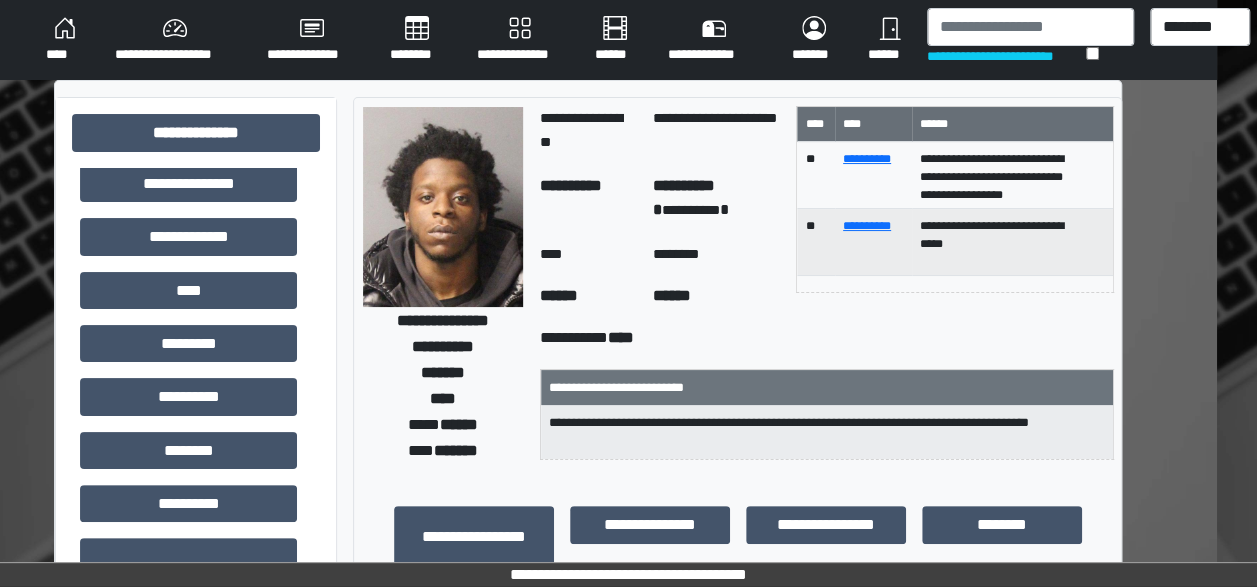 click on "**********" at bounding box center (588, 1332) 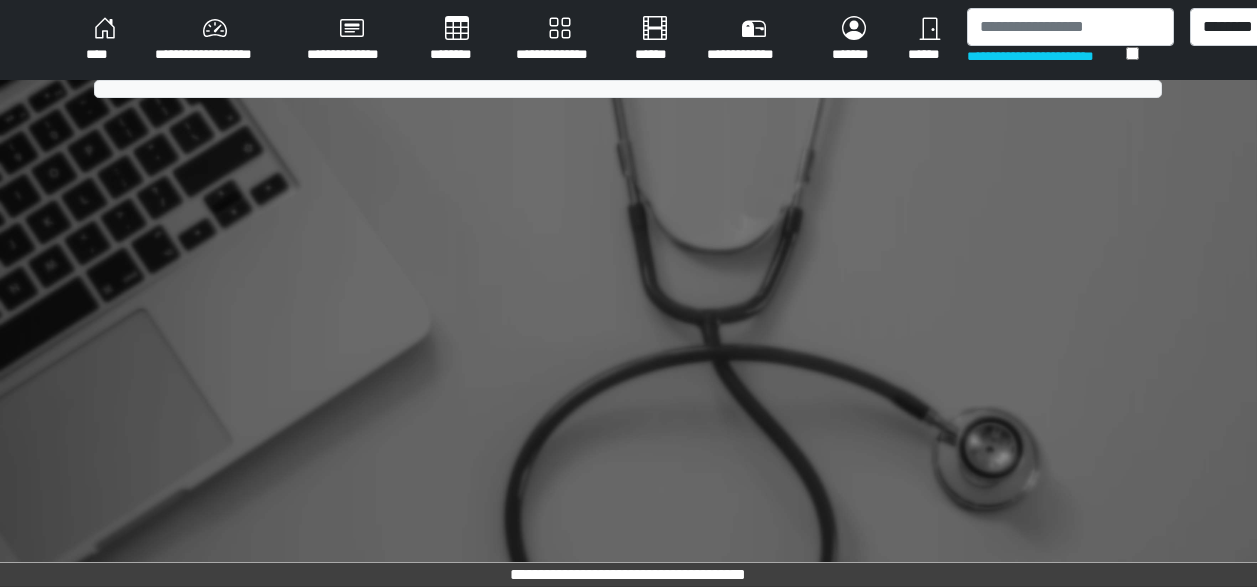 scroll, scrollTop: 0, scrollLeft: 0, axis: both 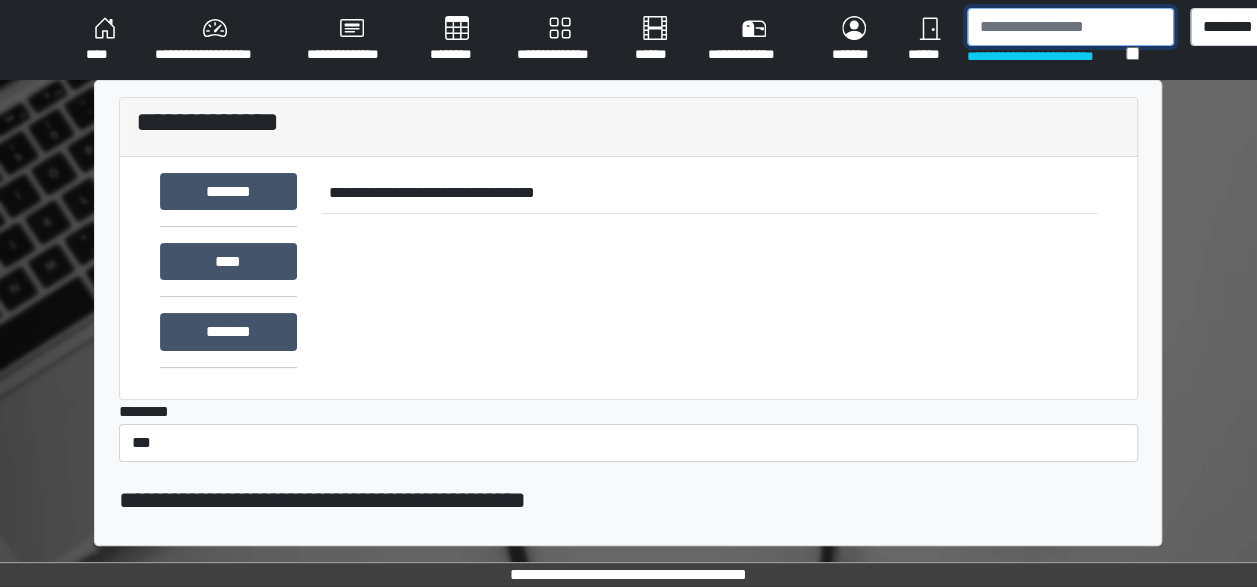 click at bounding box center (1070, 27) 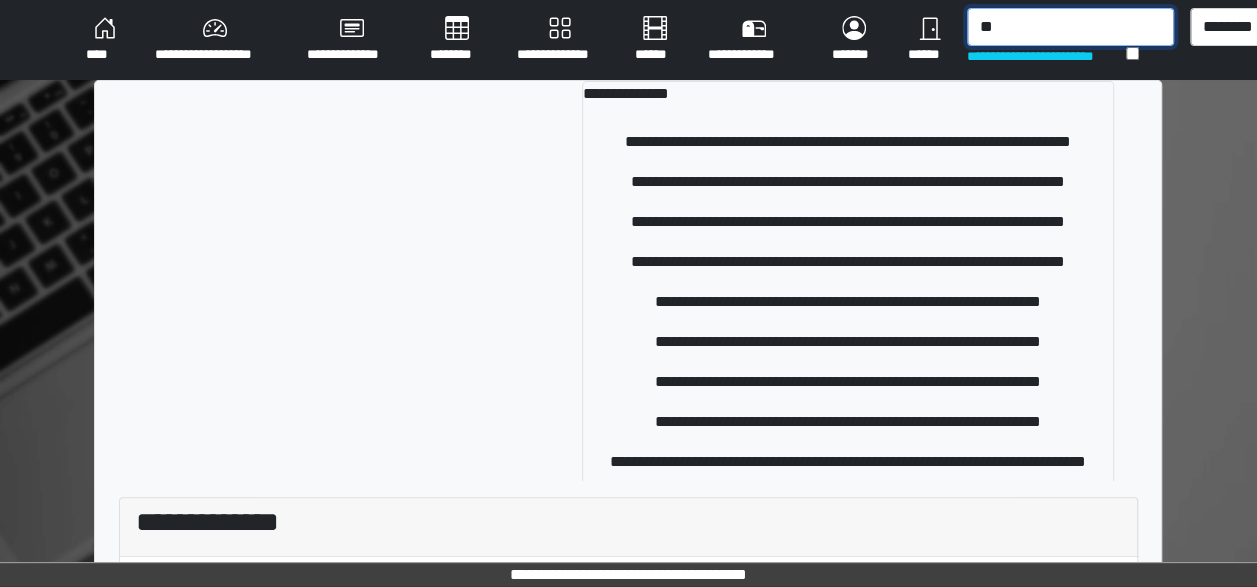 type on "*" 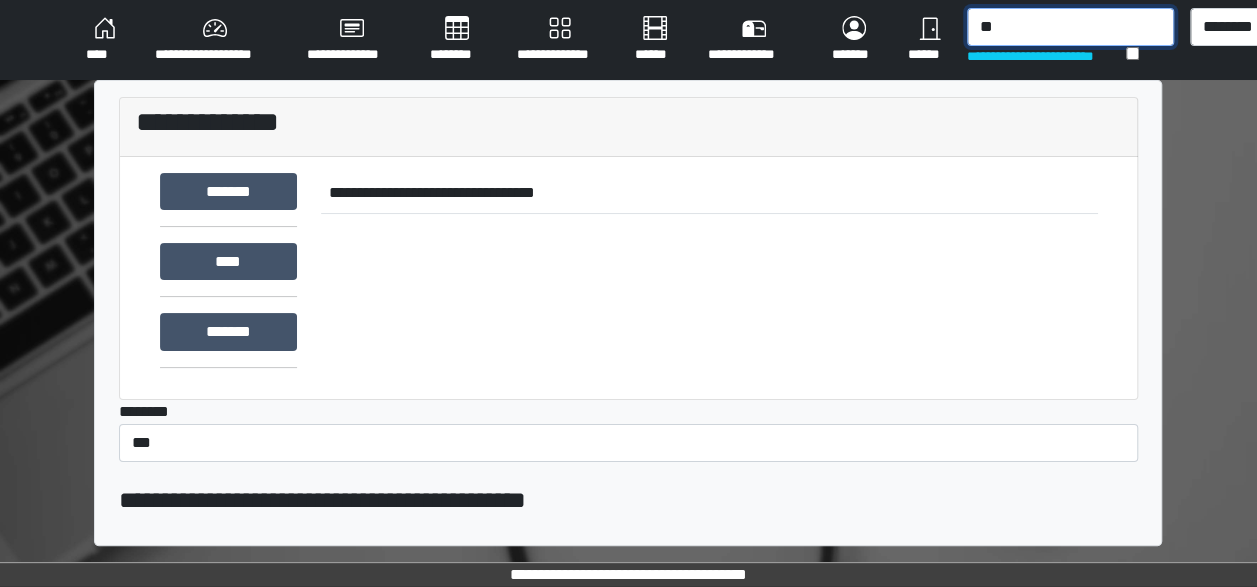 click on "**" at bounding box center [1070, 27] 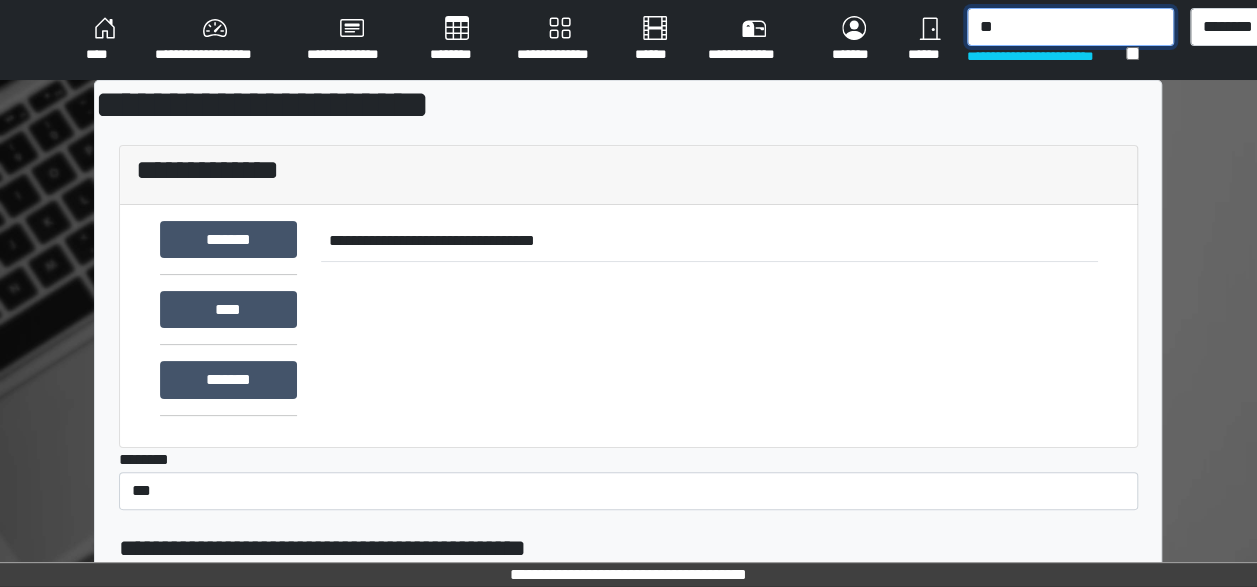 type on "*" 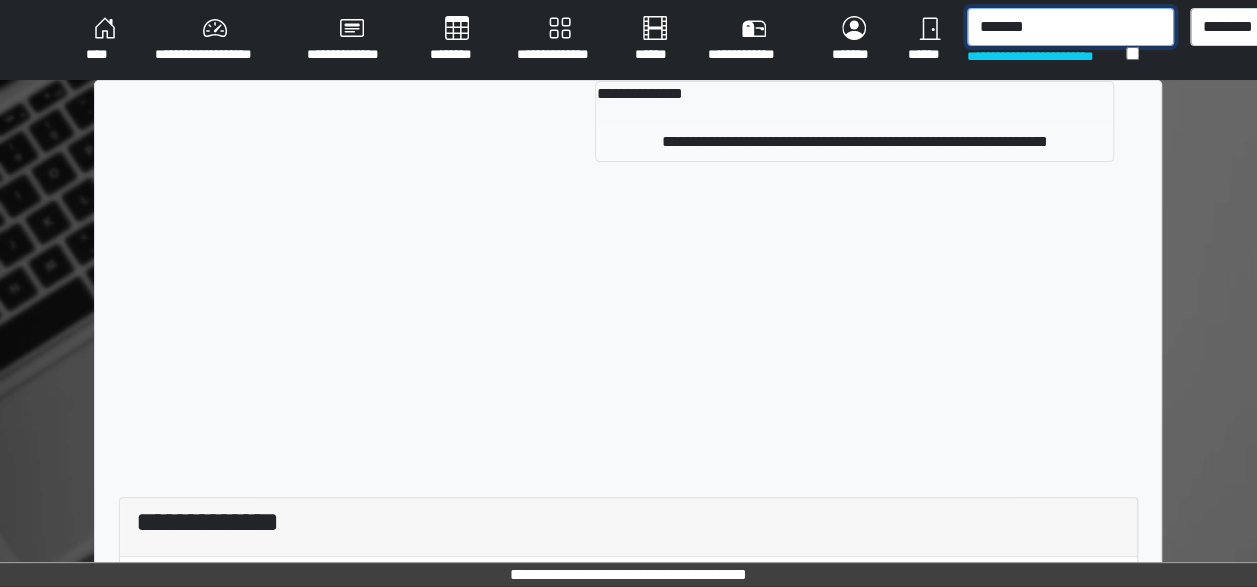 type on "*******" 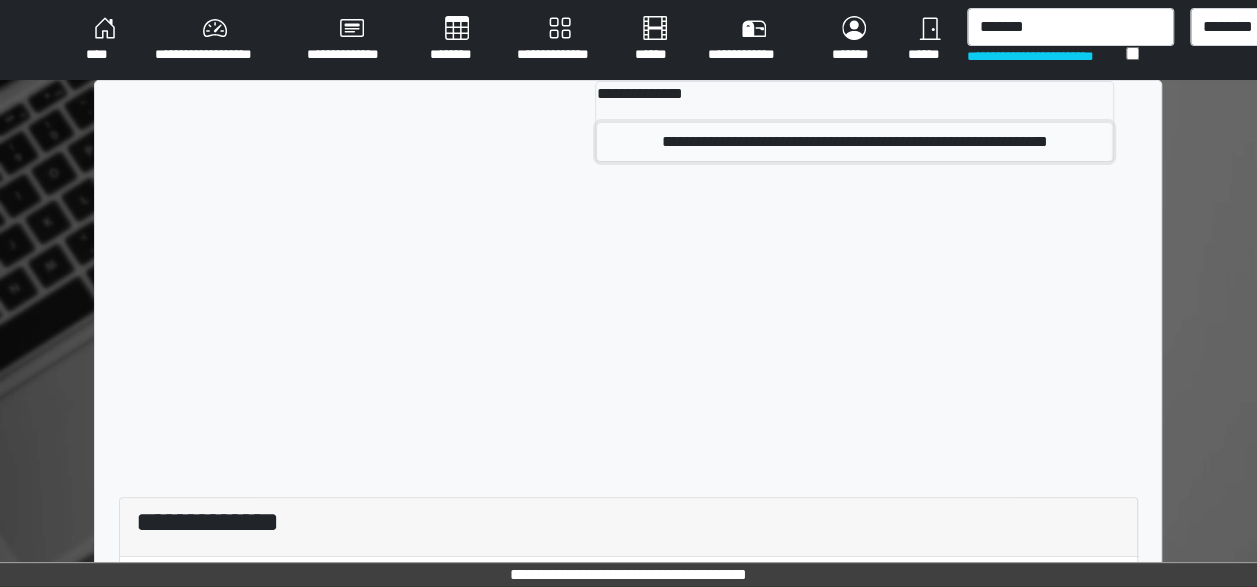 click on "**********" at bounding box center [854, 142] 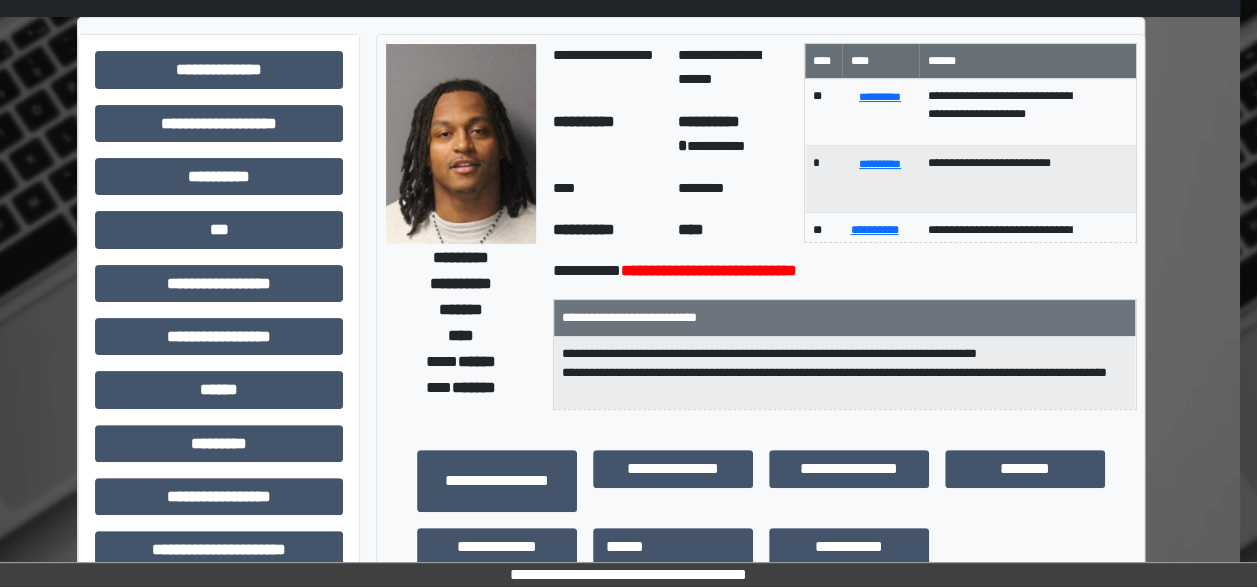 scroll, scrollTop: 0, scrollLeft: 40, axis: horizontal 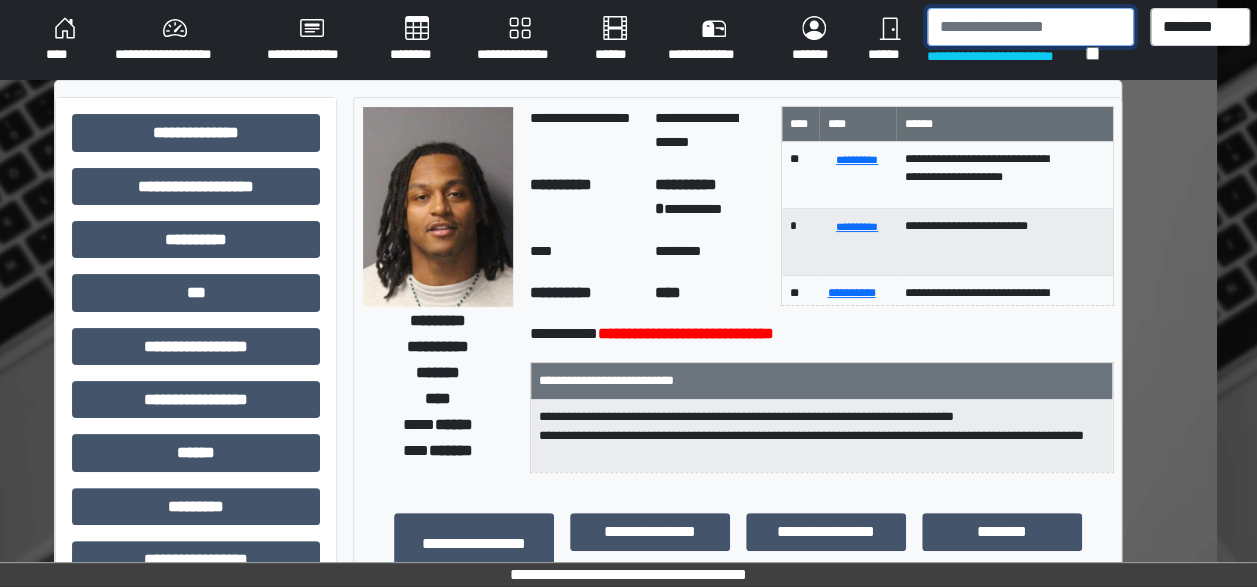 click at bounding box center (1030, 27) 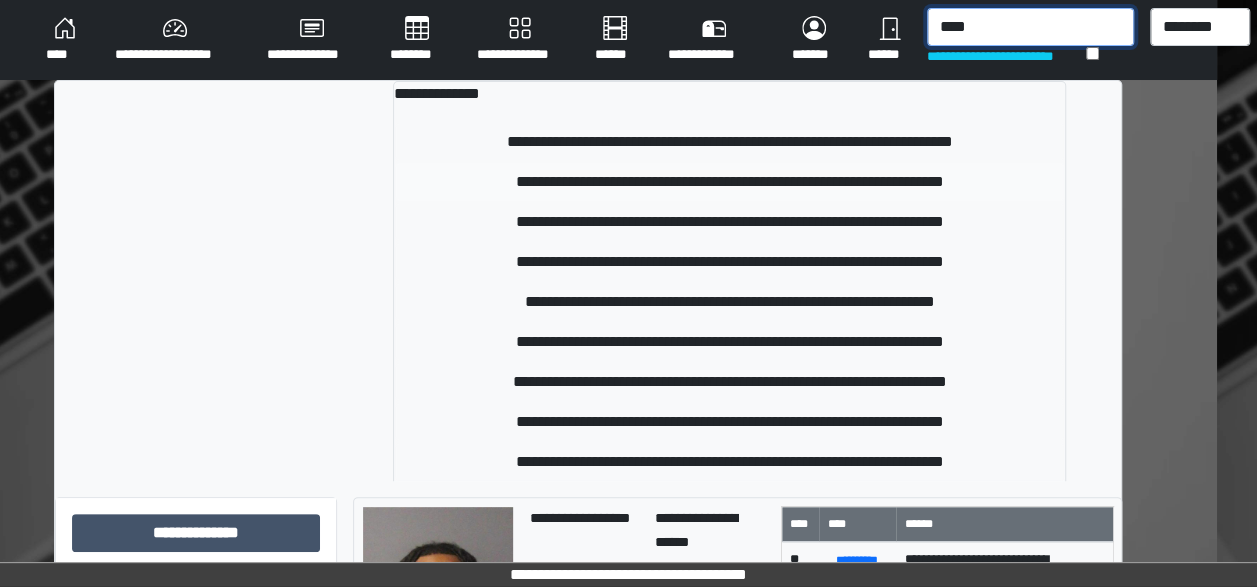type on "****" 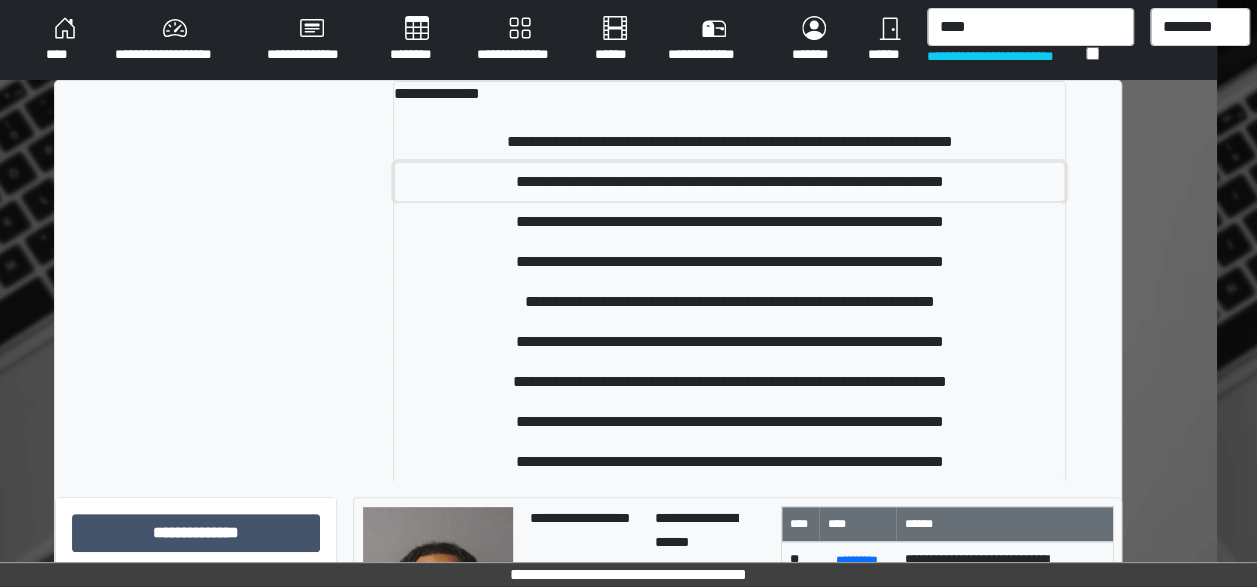 click on "**********" at bounding box center [729, 182] 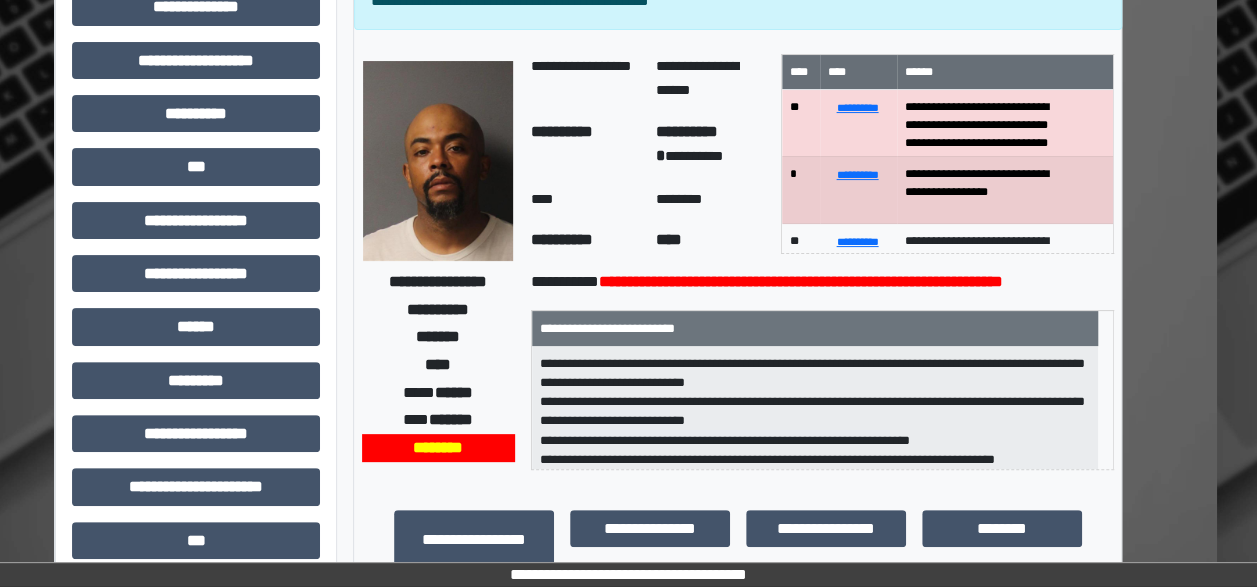 scroll, scrollTop: 135, scrollLeft: 40, axis: both 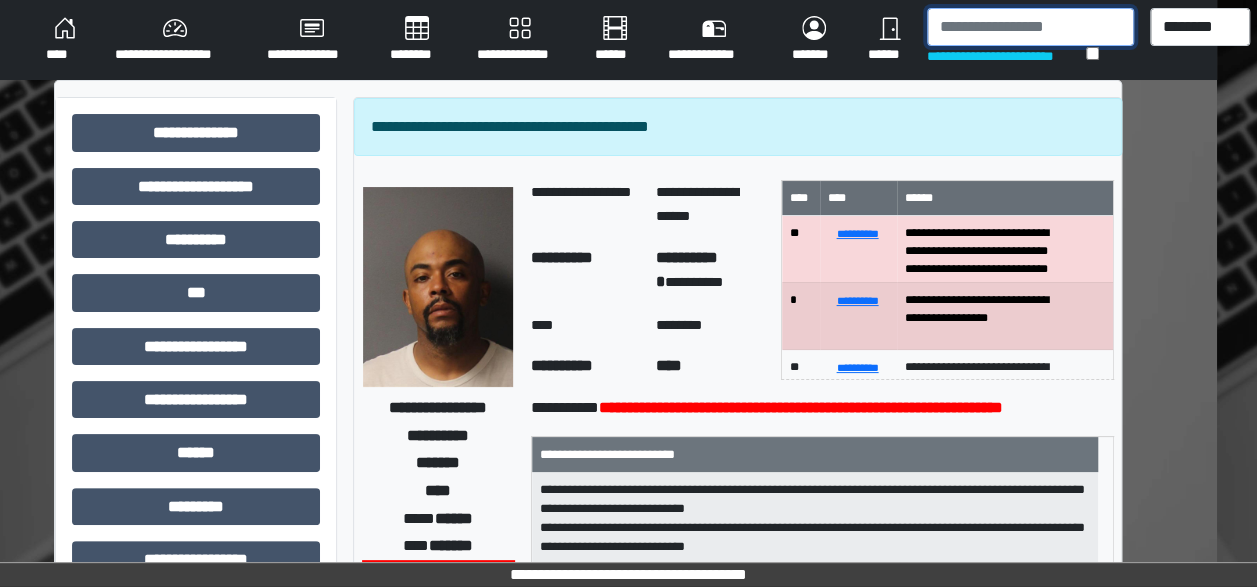 click at bounding box center [1030, 27] 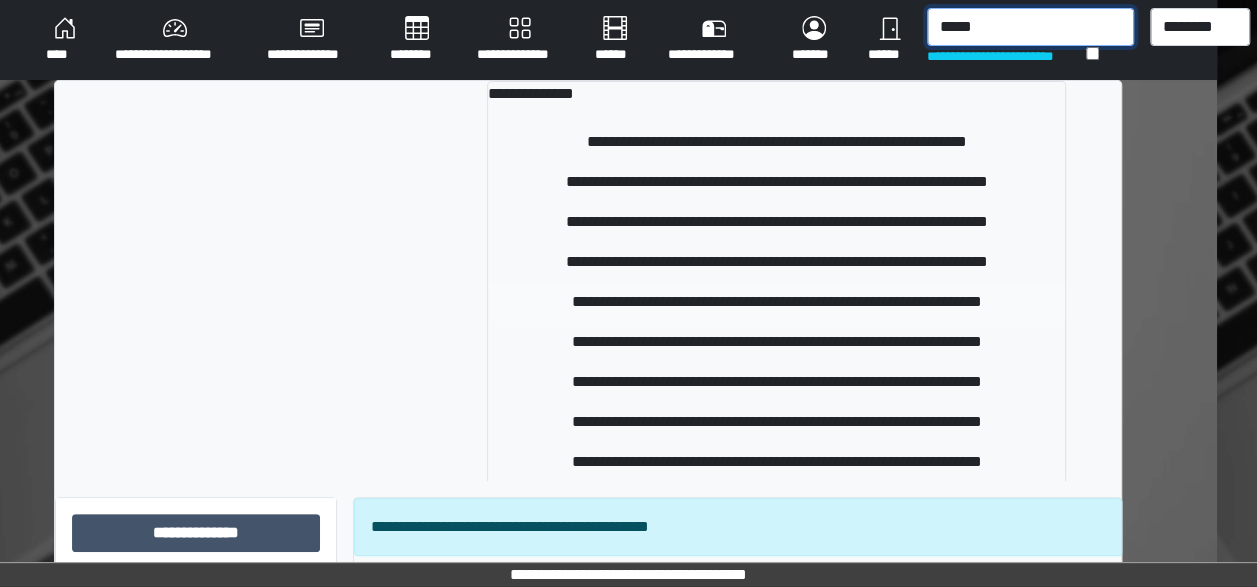 type on "*****" 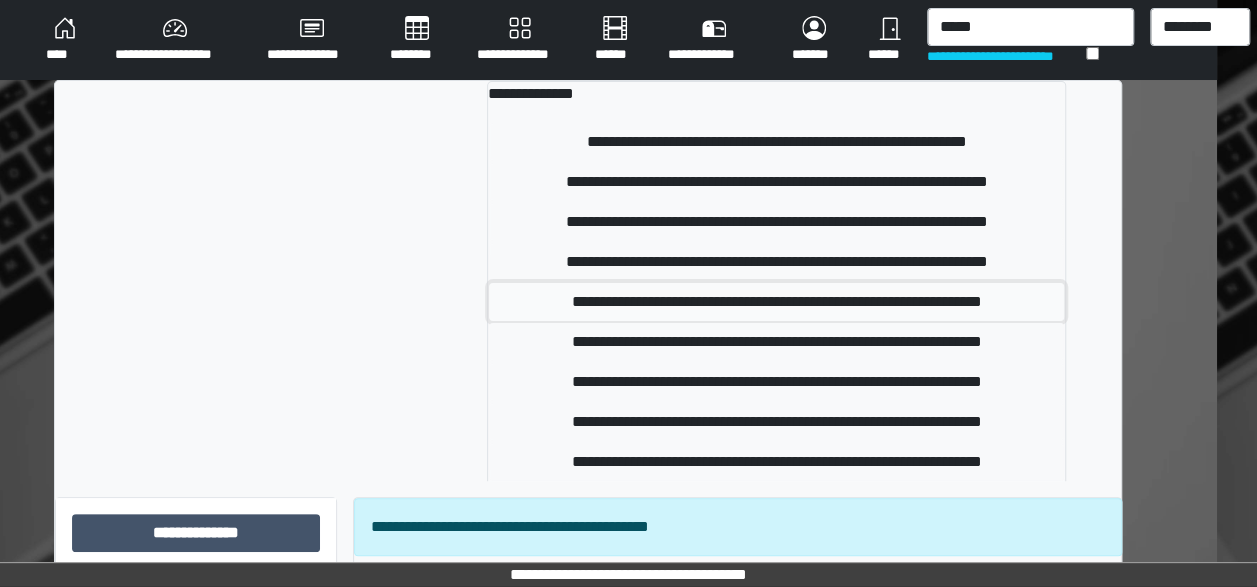 click on "**********" at bounding box center (777, 302) 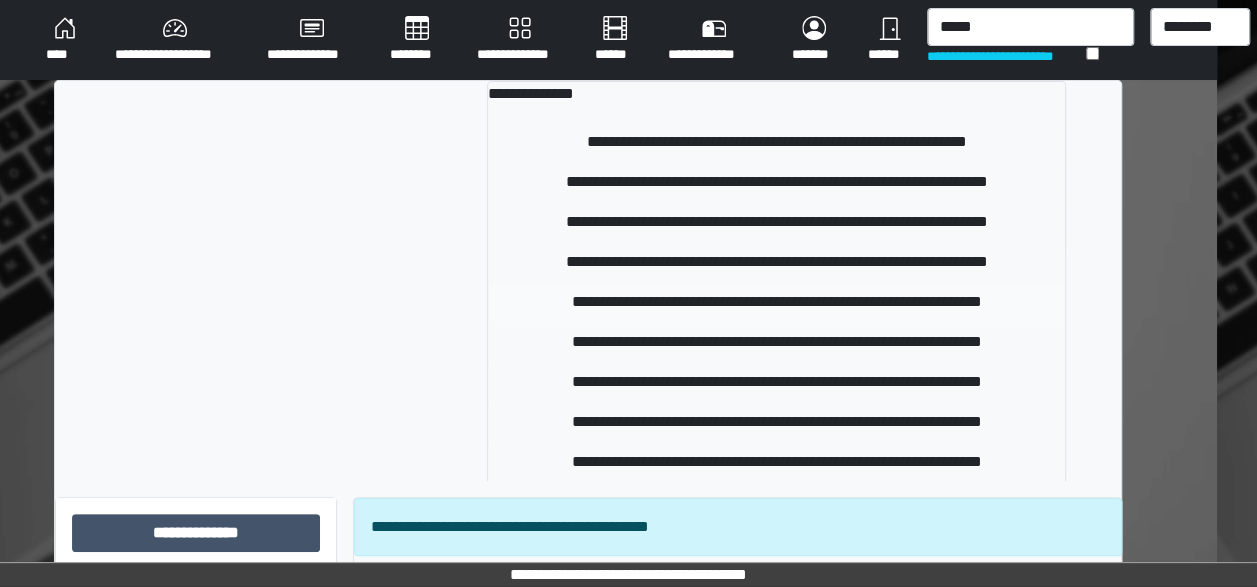 type 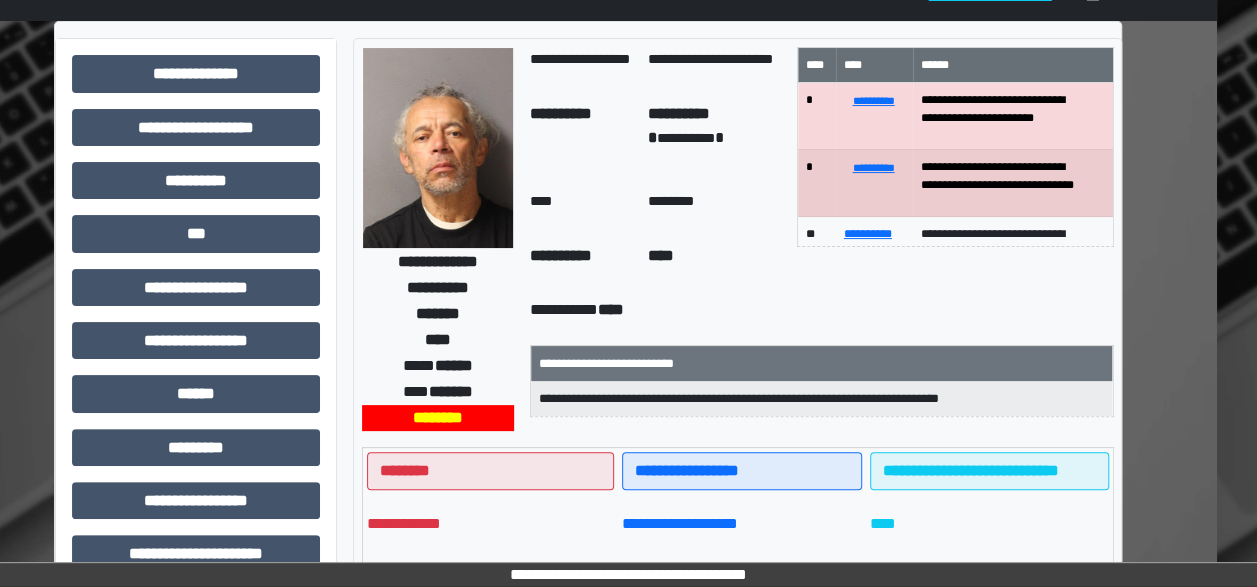 scroll, scrollTop: 12, scrollLeft: 40, axis: both 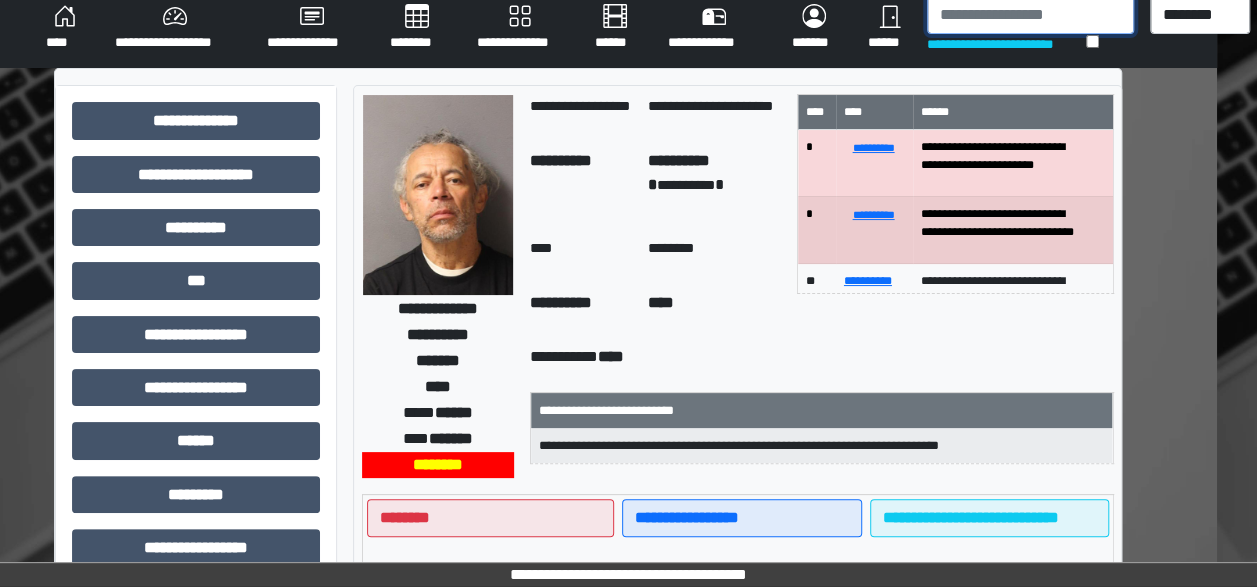 click at bounding box center (1030, 15) 